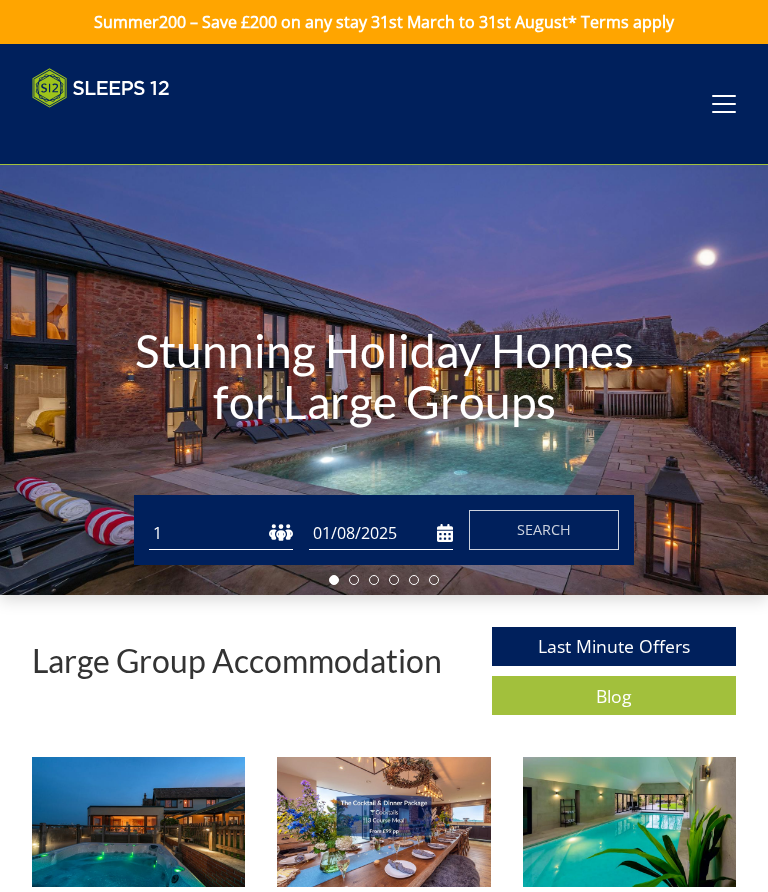 scroll, scrollTop: 0, scrollLeft: 0, axis: both 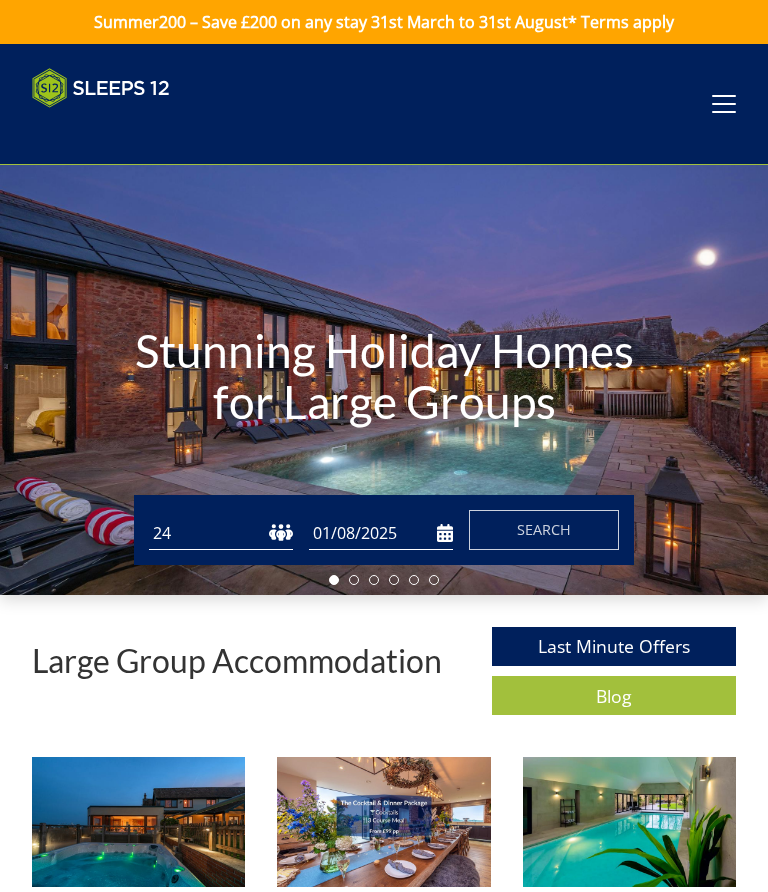 click on "Search" at bounding box center [544, 529] 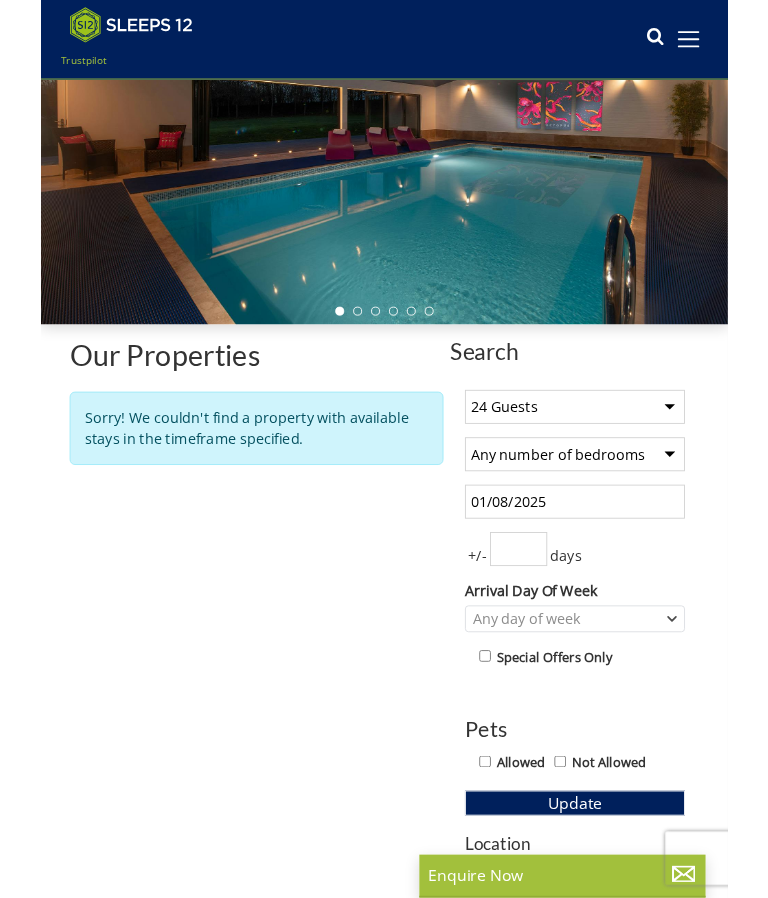 scroll, scrollTop: 203, scrollLeft: 0, axis: vertical 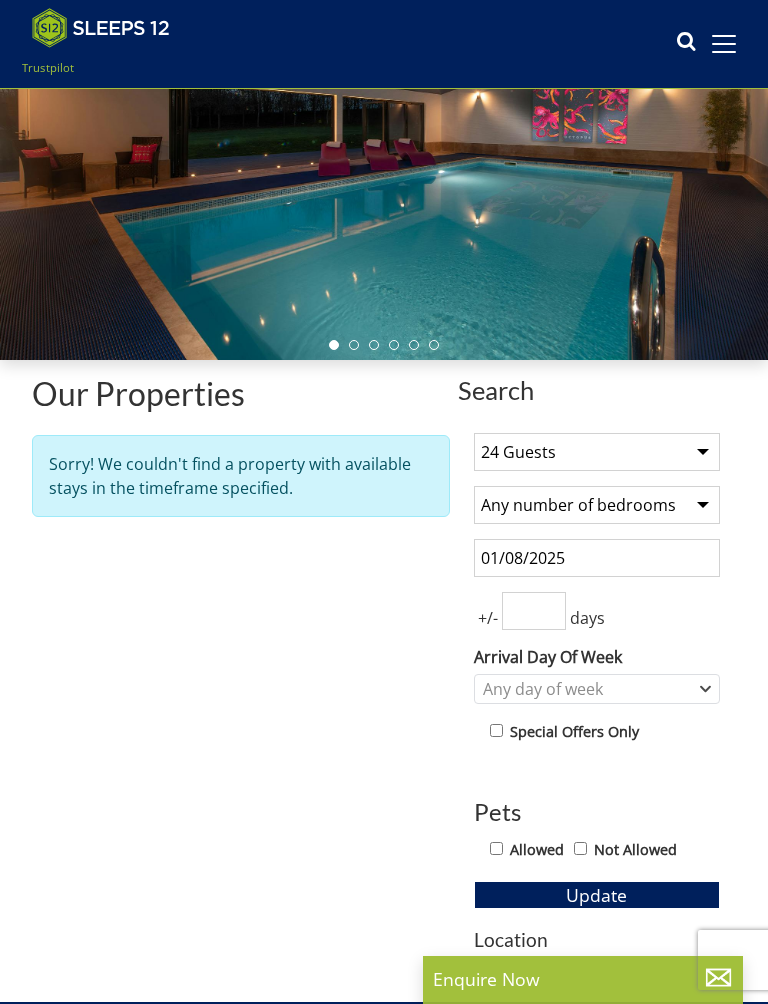 click at bounding box center (534, 611) 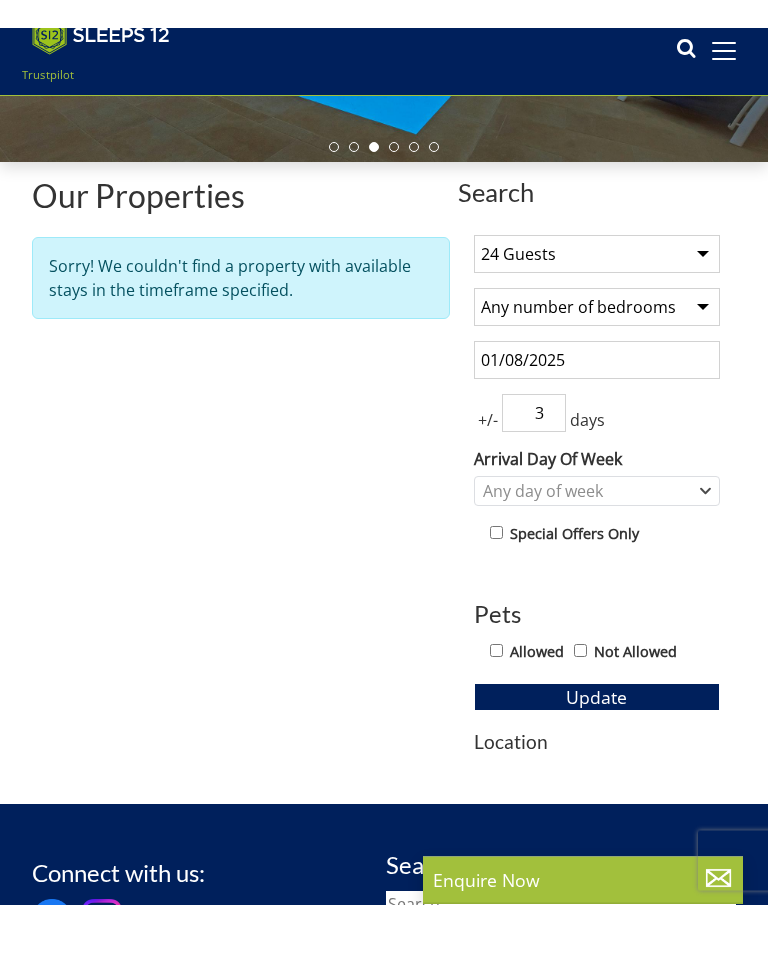 scroll, scrollTop: 368, scrollLeft: 0, axis: vertical 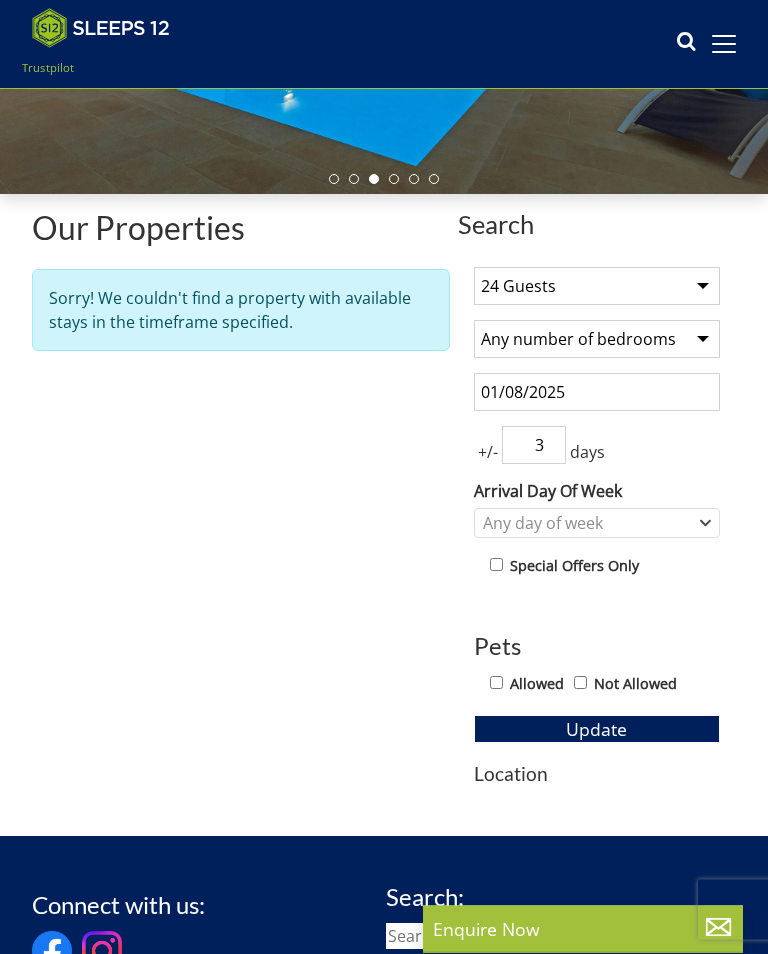 type on "3" 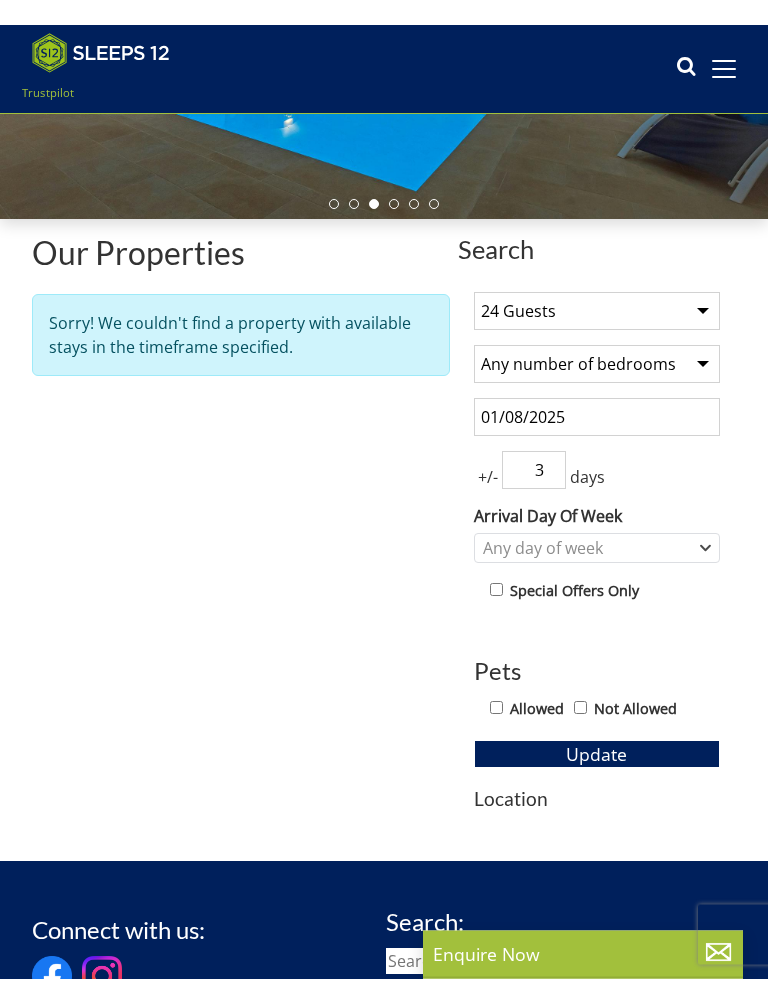 scroll, scrollTop: 369, scrollLeft: 0, axis: vertical 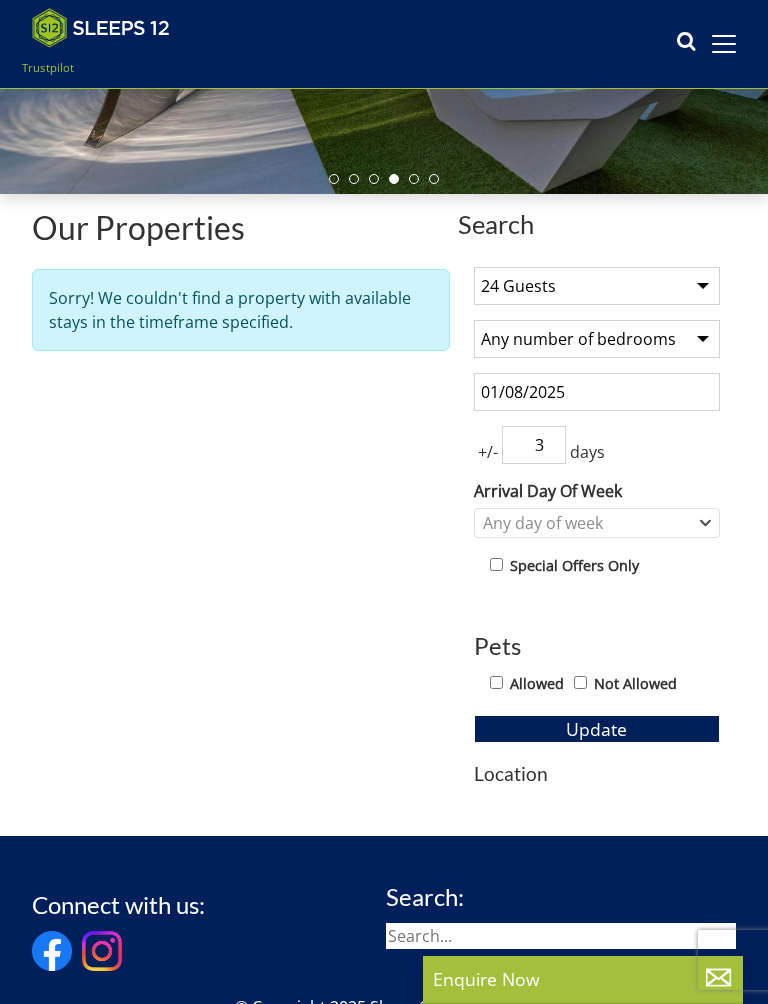 select on "10" 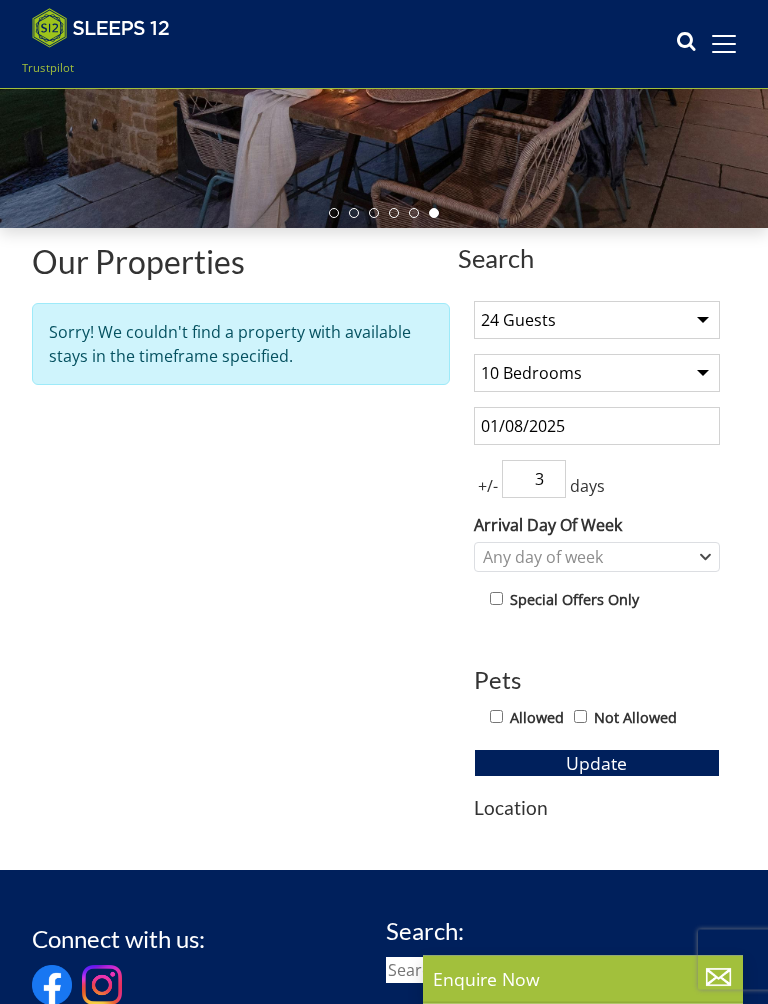 scroll, scrollTop: 335, scrollLeft: 0, axis: vertical 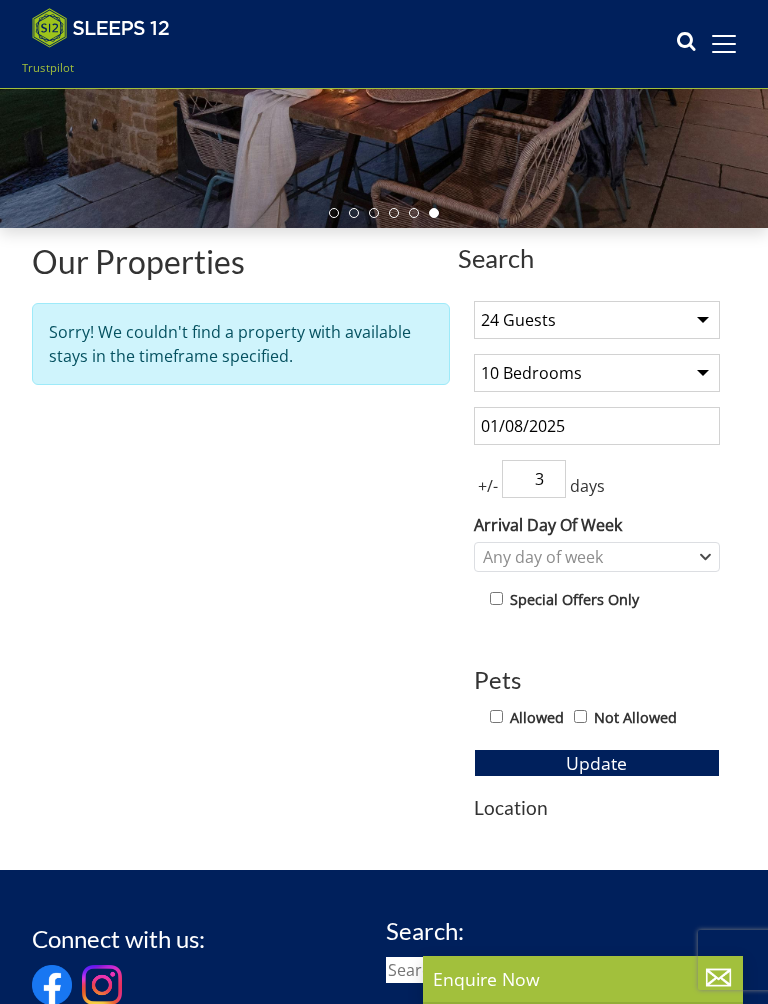 click on "Update" at bounding box center [597, 763] 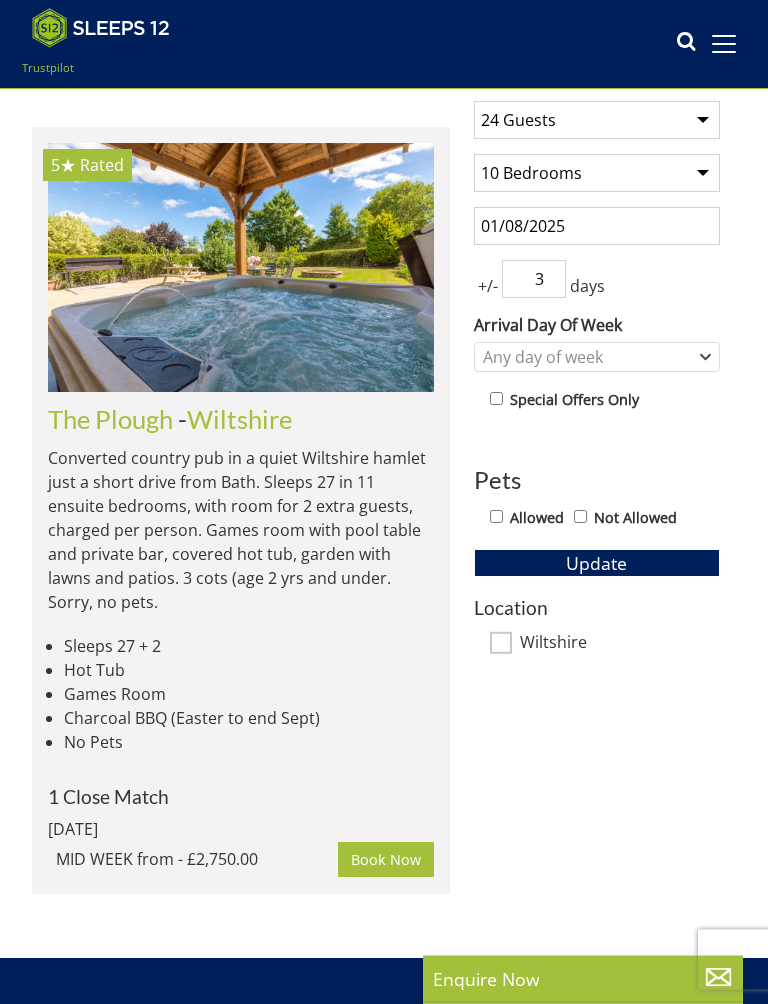 scroll, scrollTop: 535, scrollLeft: 0, axis: vertical 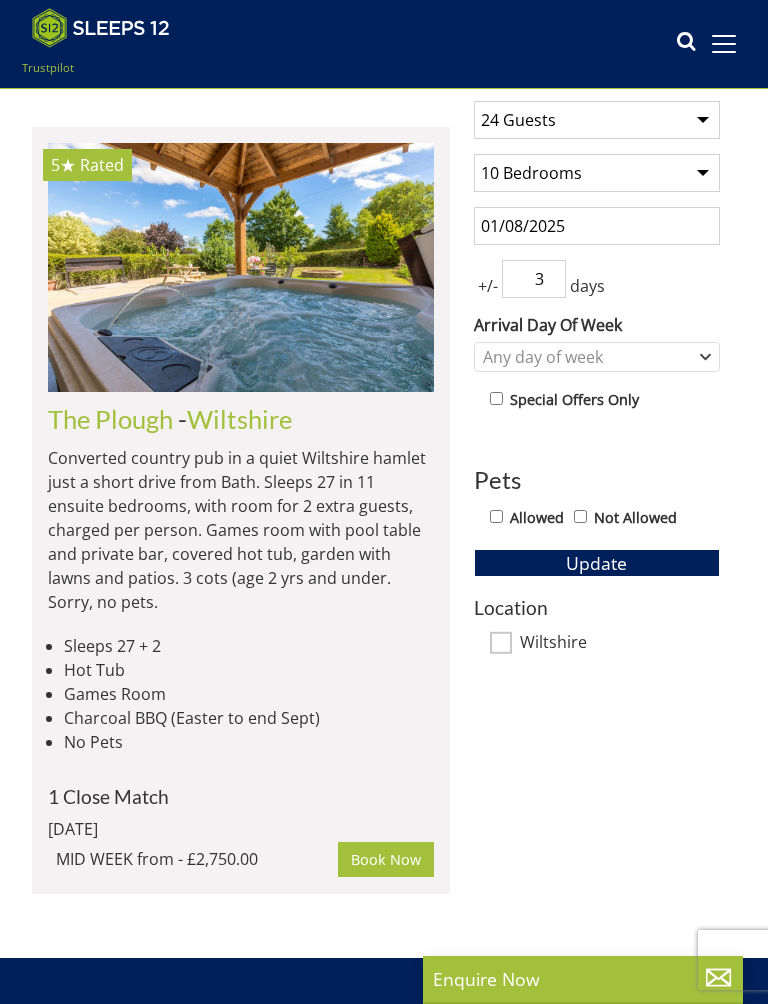 click on "Book Now" at bounding box center (386, 859) 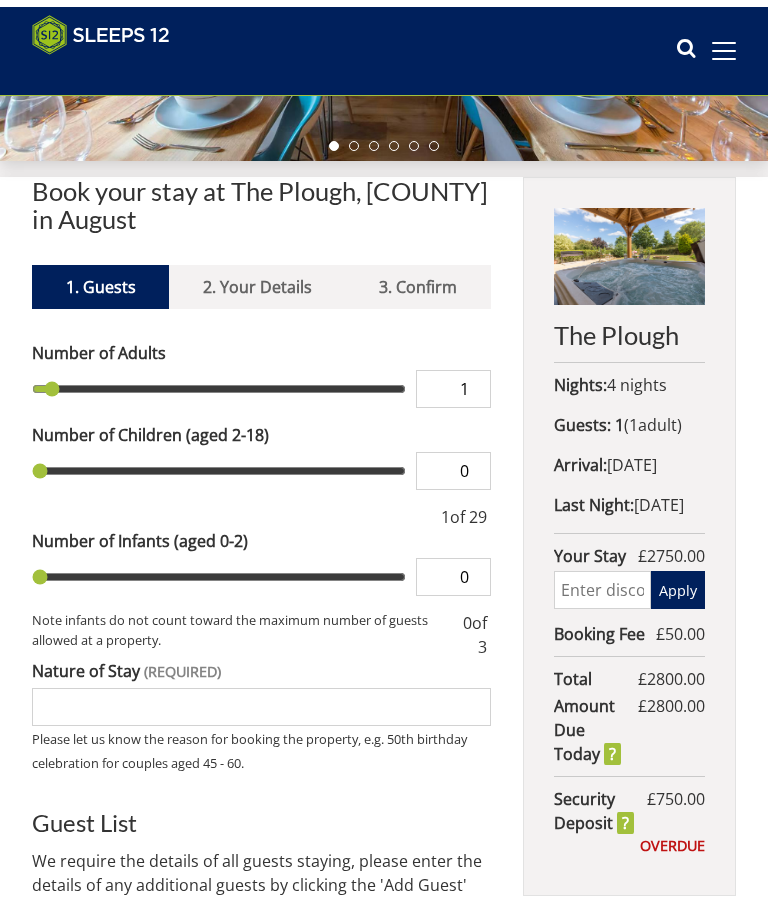 scroll, scrollTop: 409, scrollLeft: 0, axis: vertical 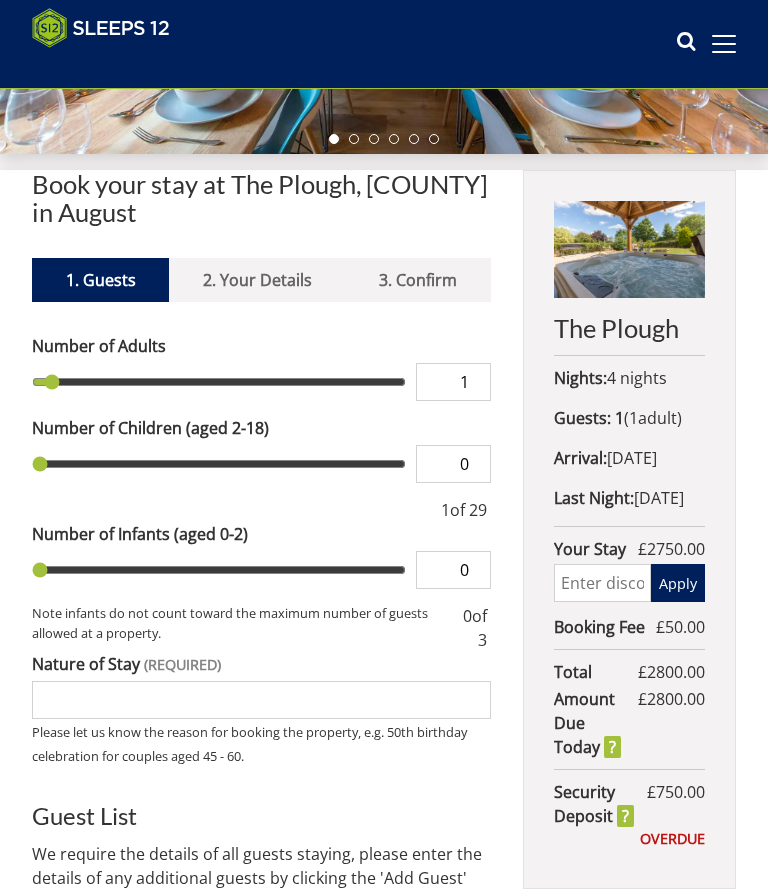 type on "2" 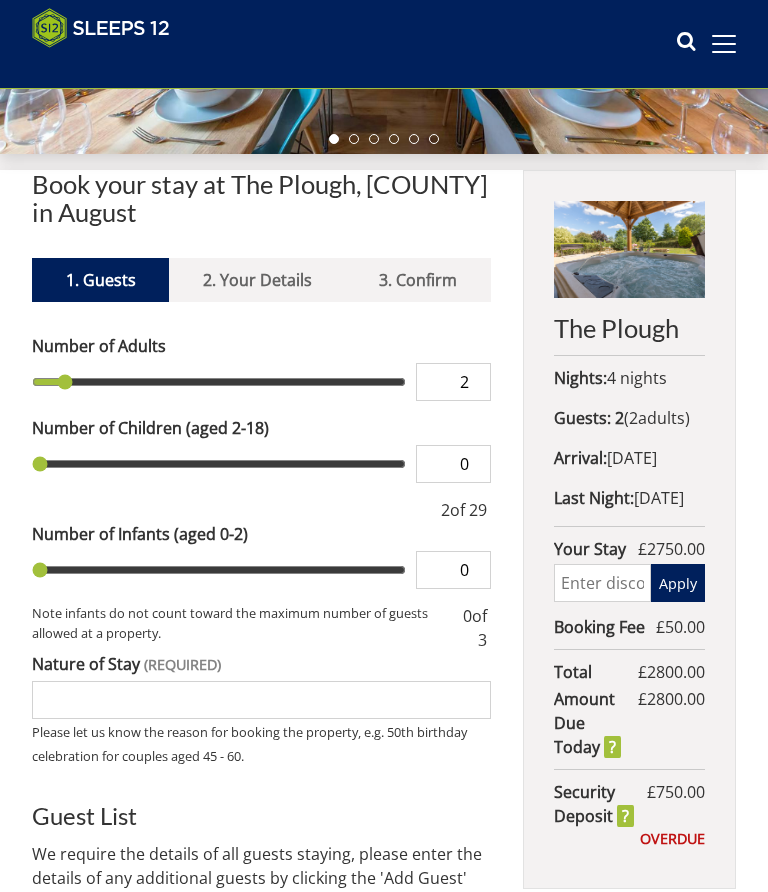 type on "3" 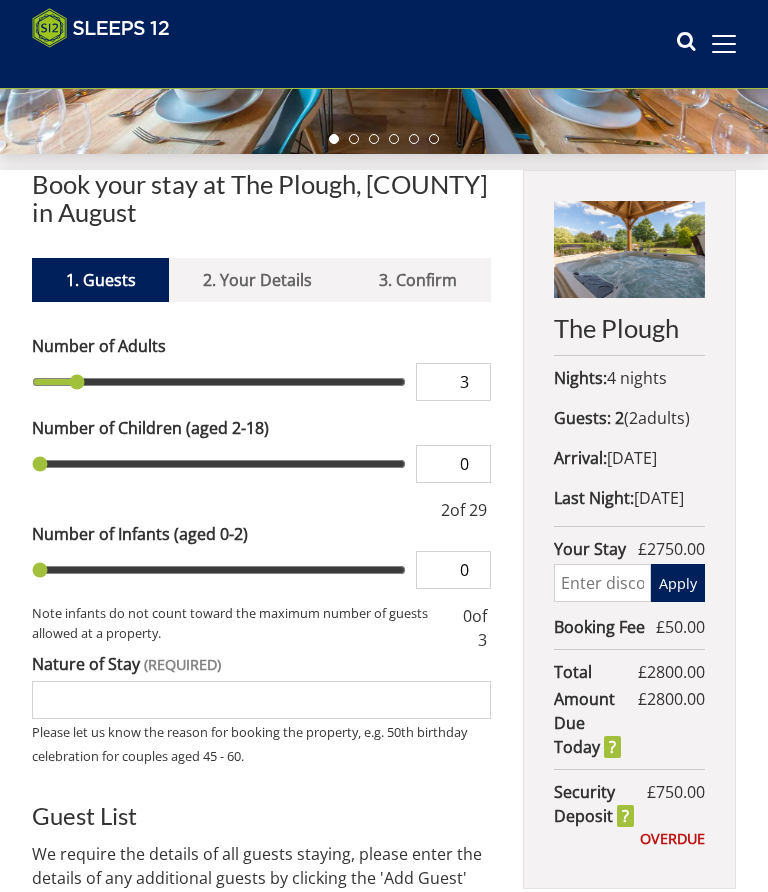 type on "4" 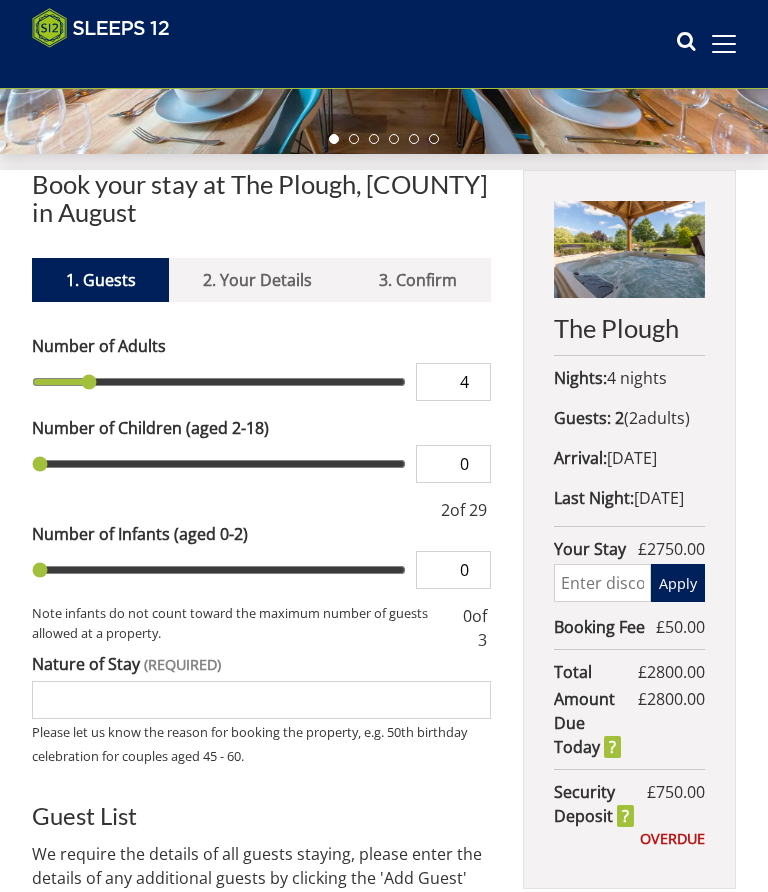 type on "5" 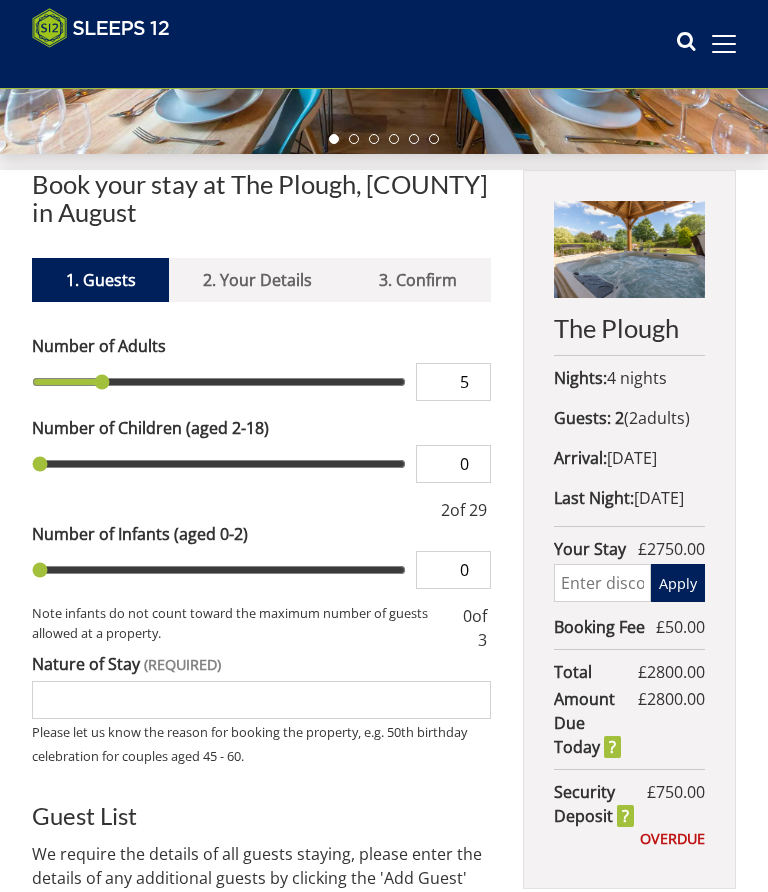 type on "6" 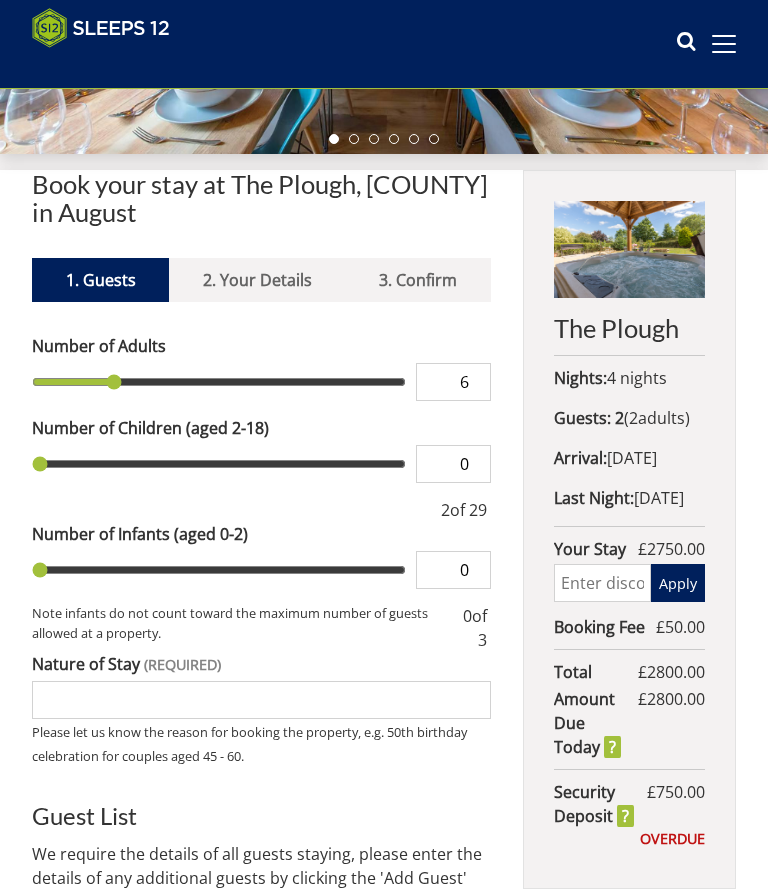 type on "7" 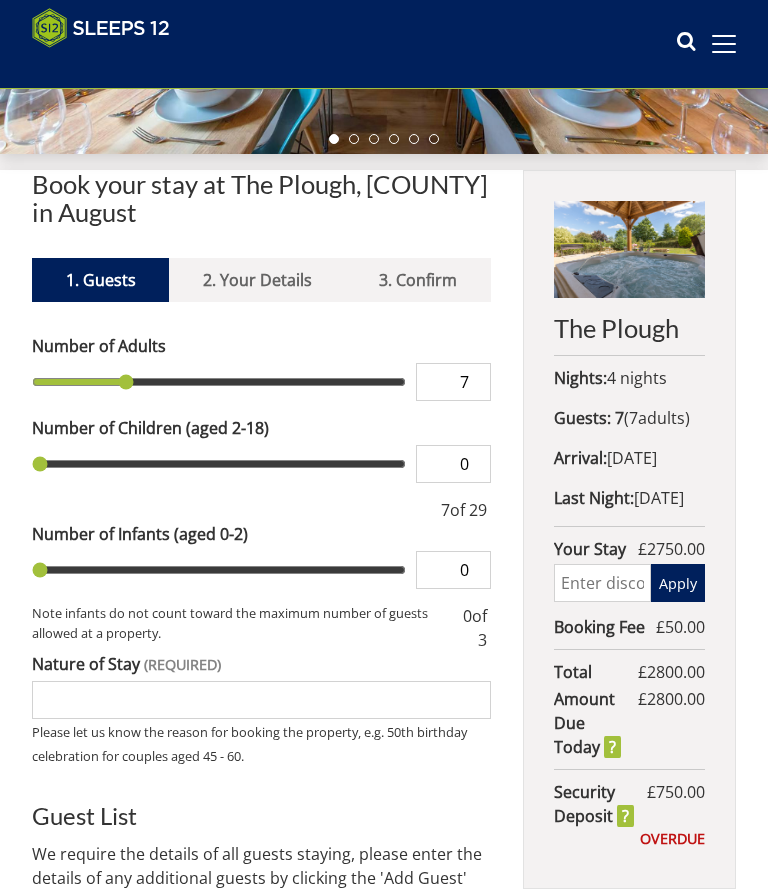 type on "8" 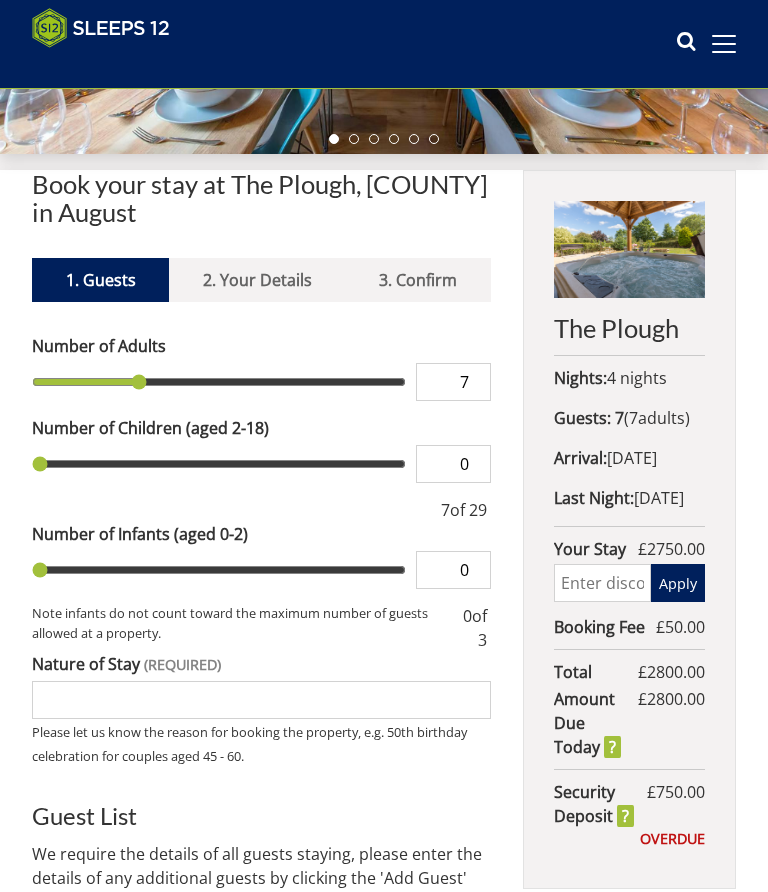 type on "8" 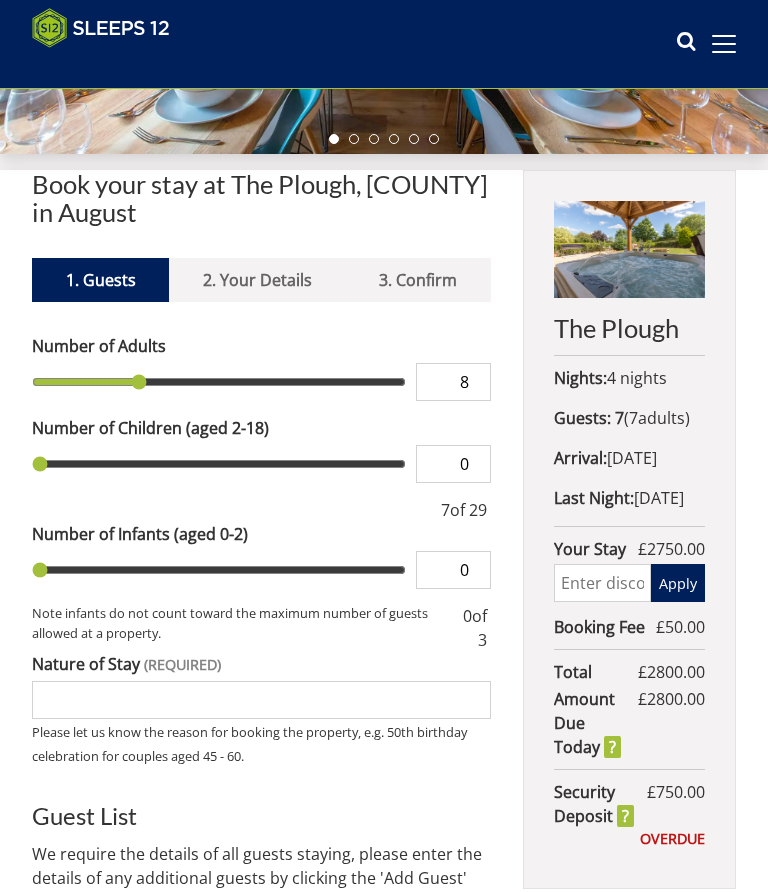 type on "9" 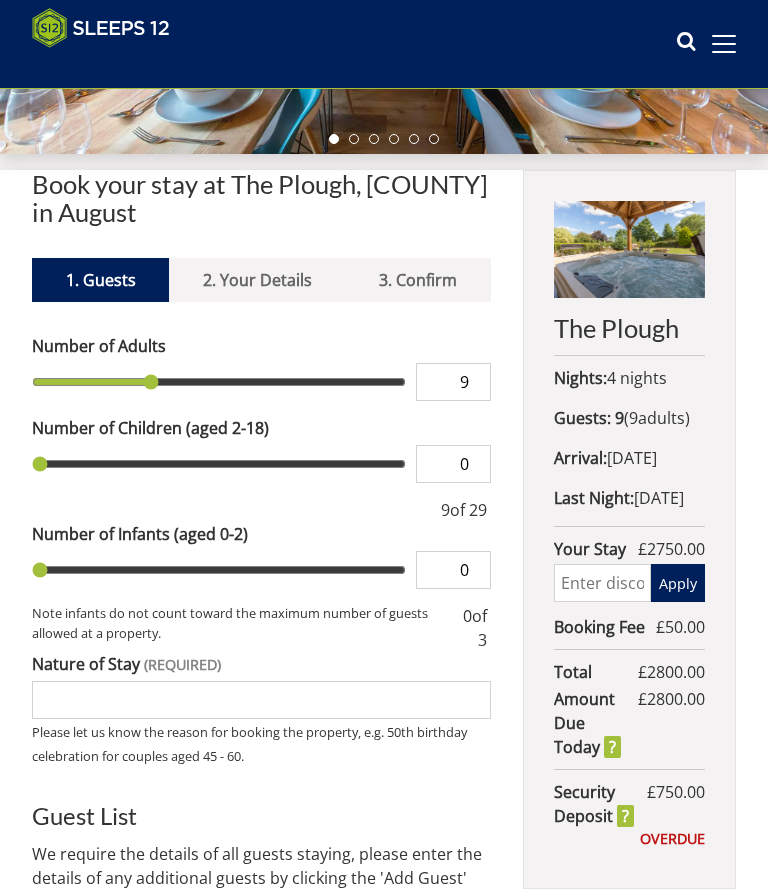 type on "10" 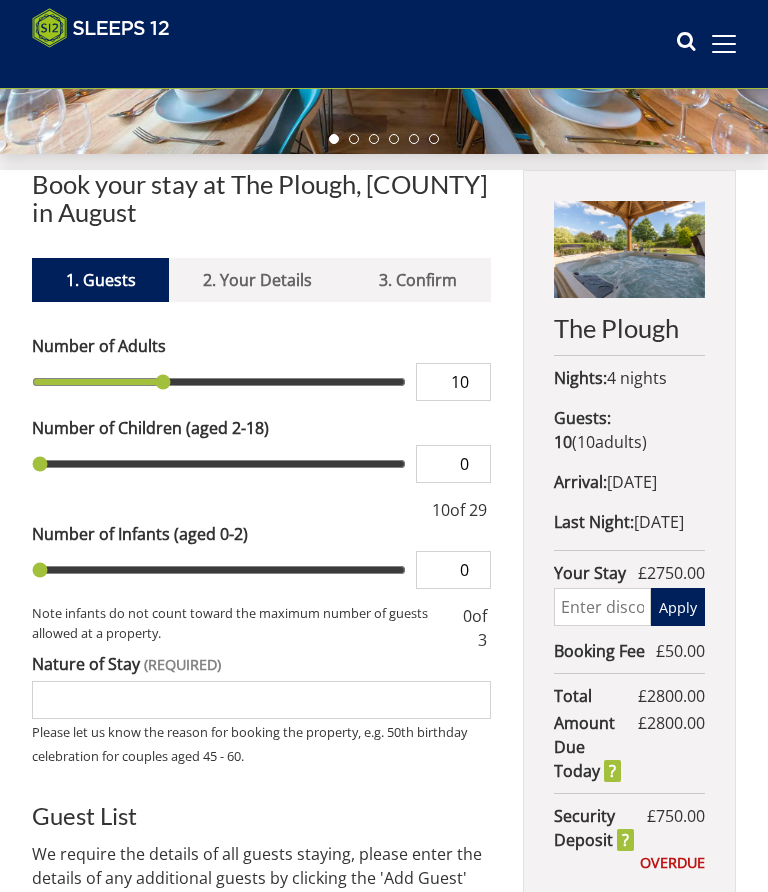 type on "11" 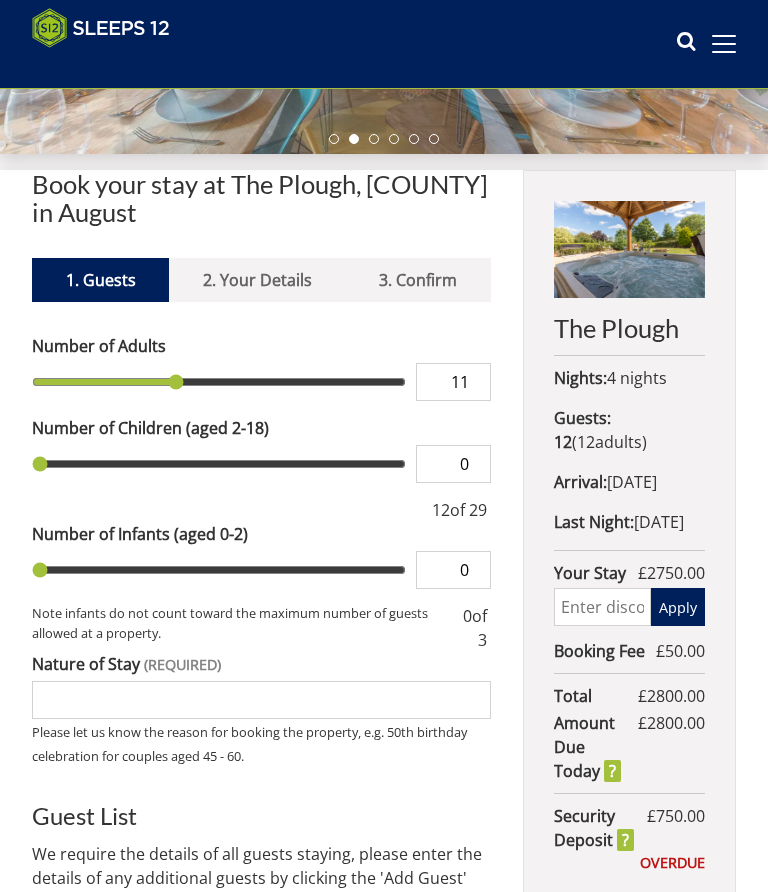 type on "12" 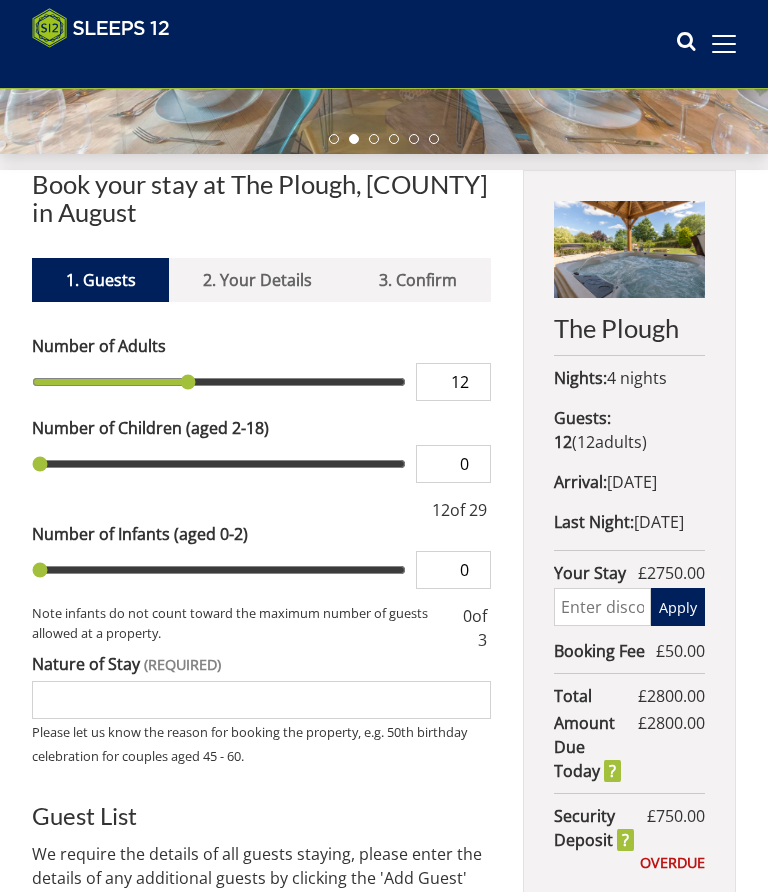 type on "13" 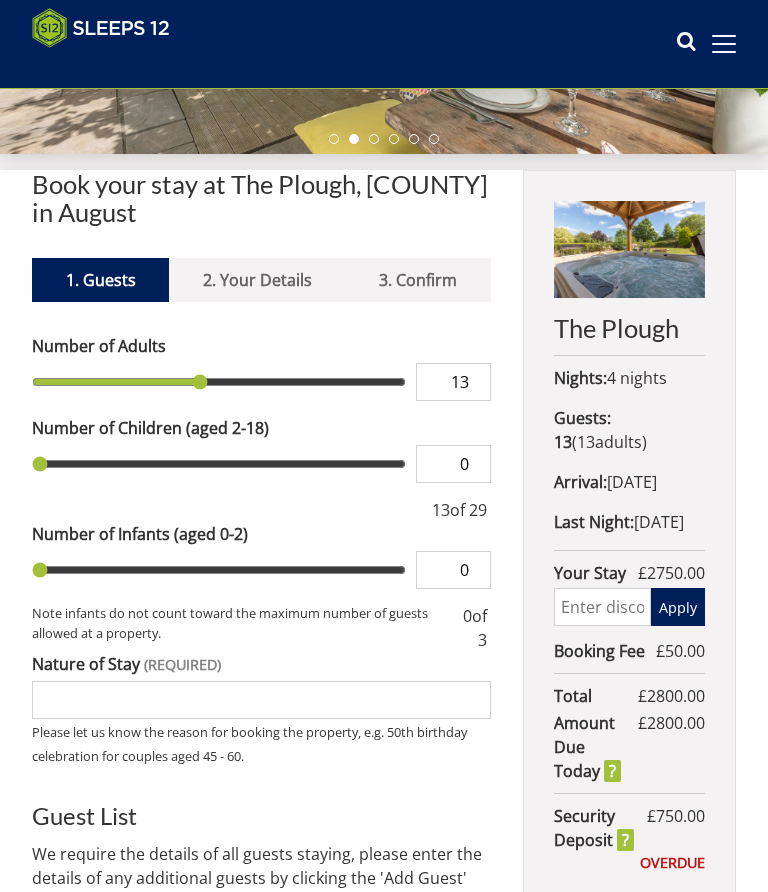 type on "14" 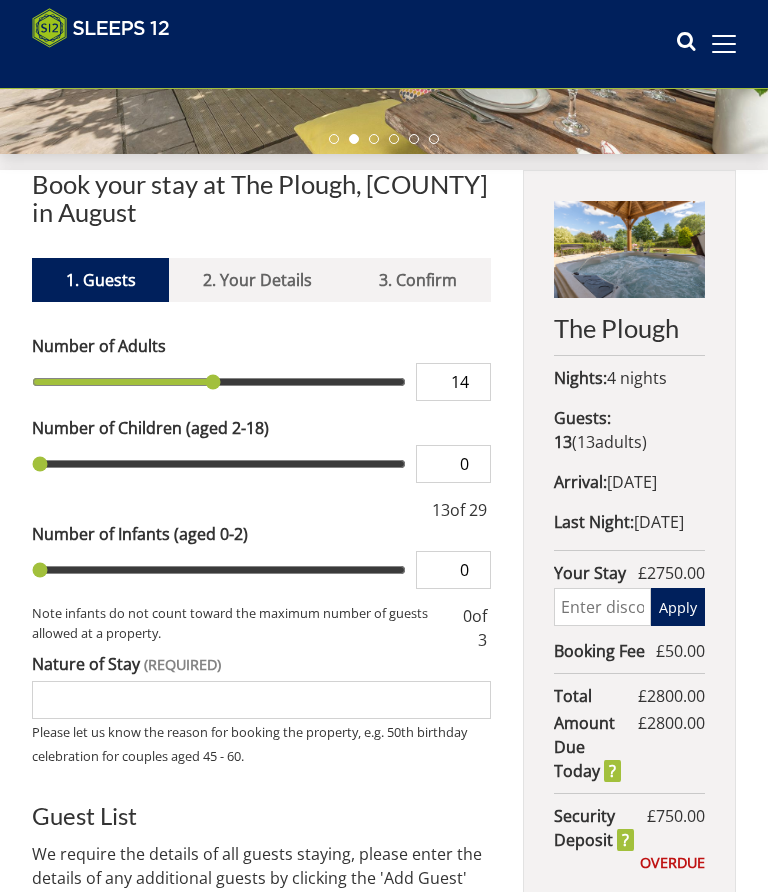 type on "15" 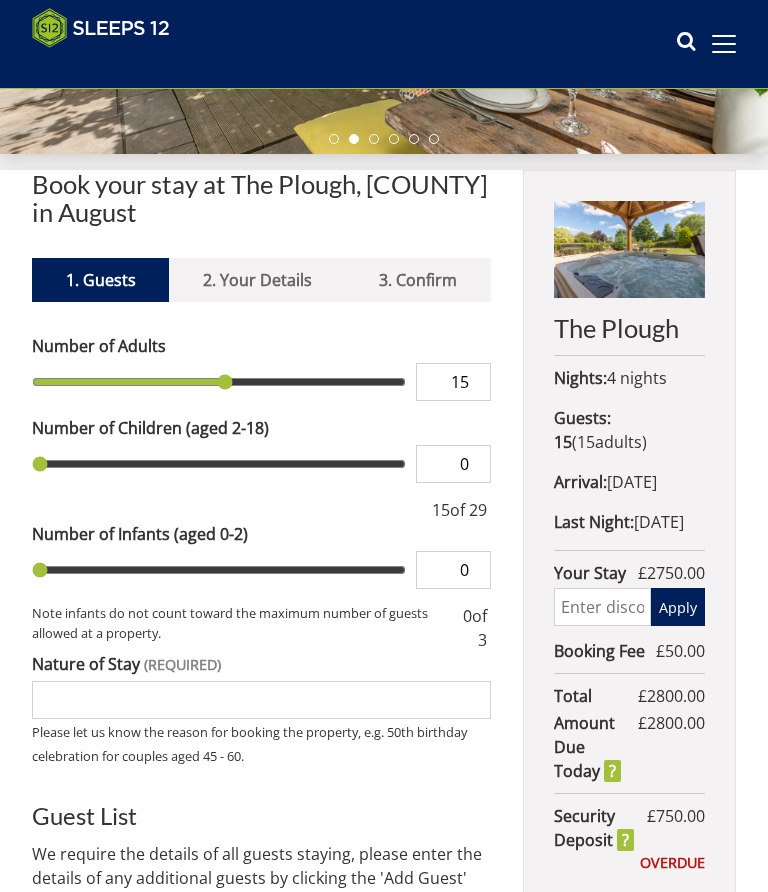 type on "16" 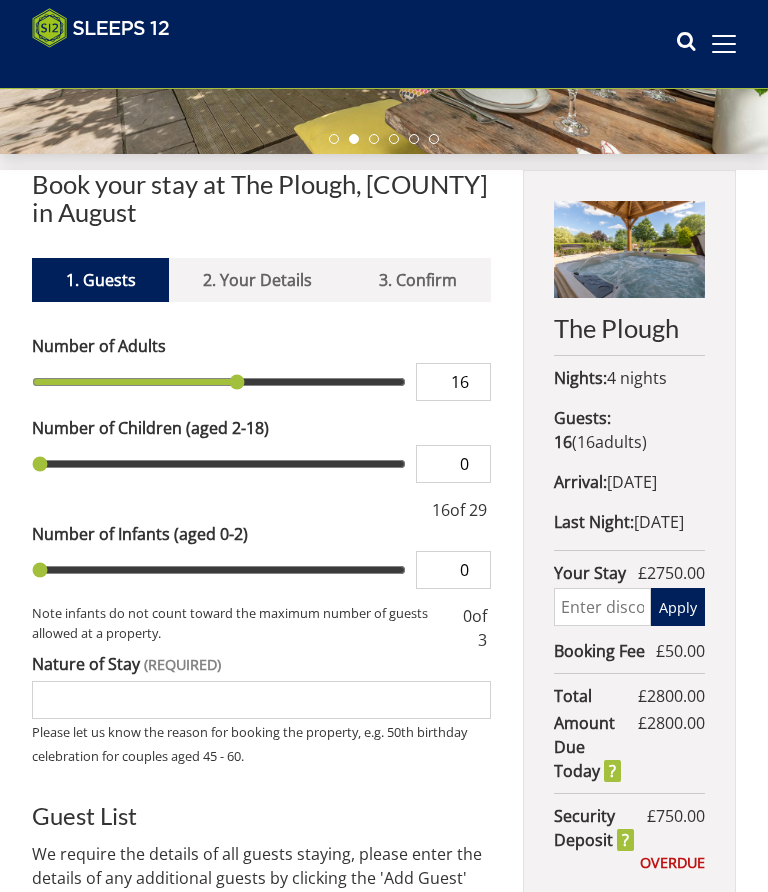 type on "17" 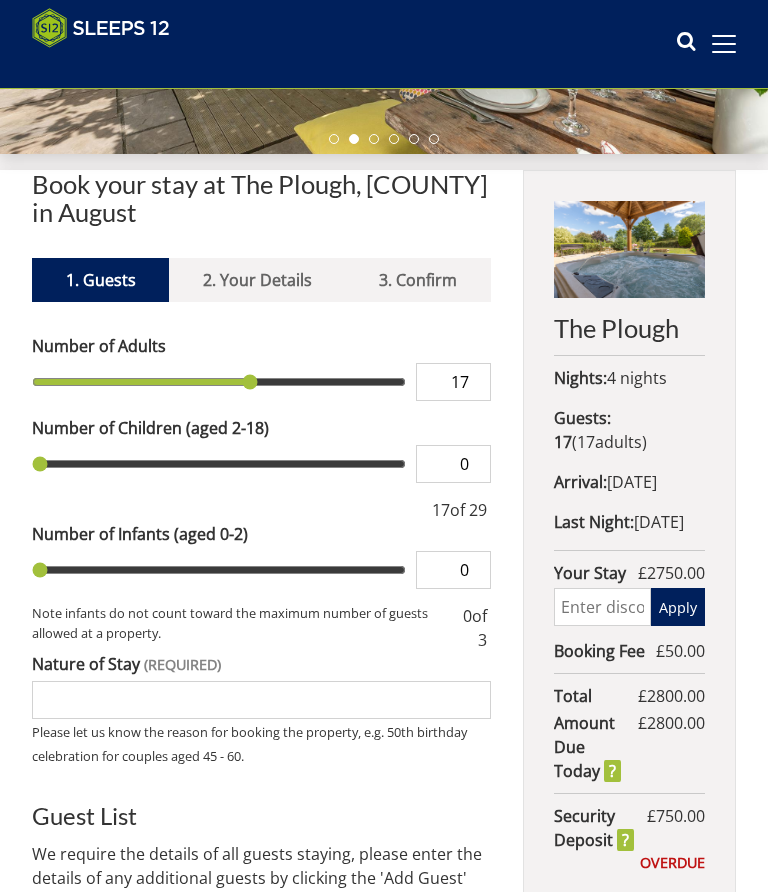 type on "18" 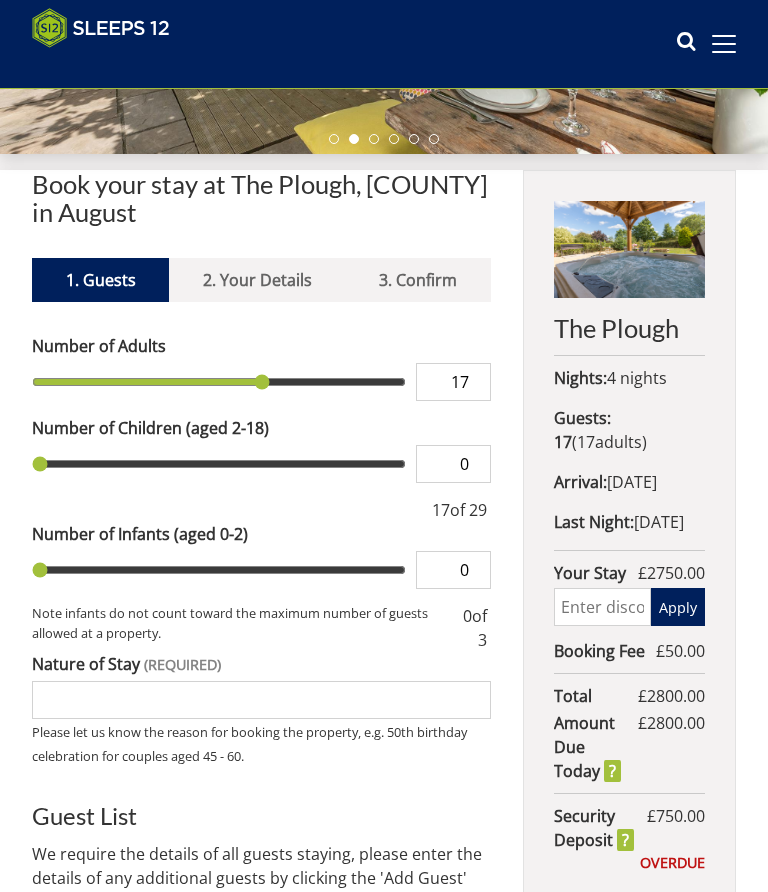 type on "18" 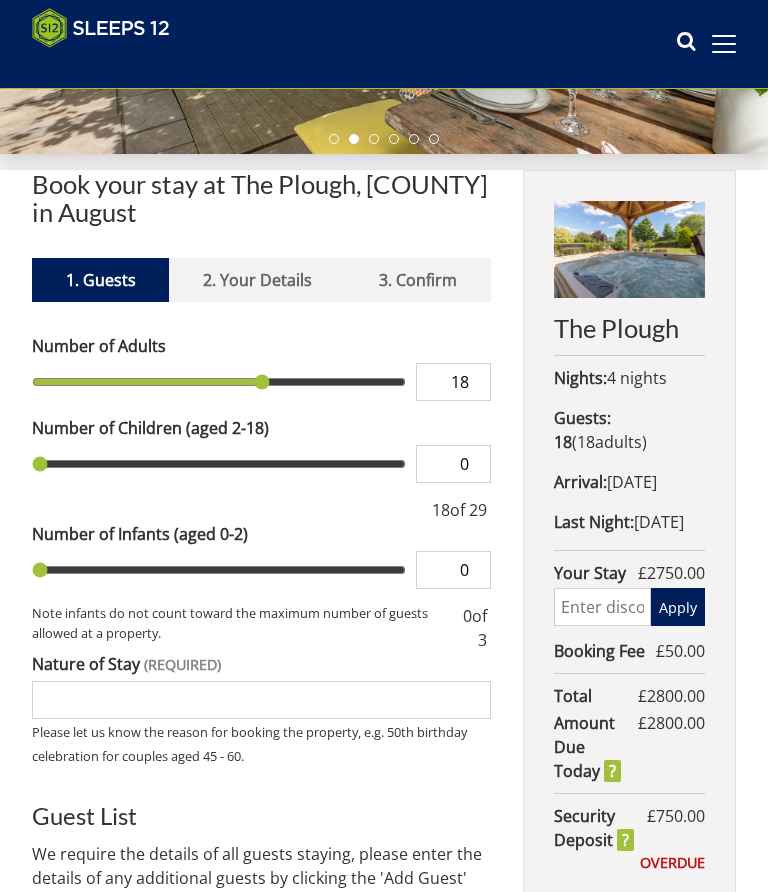 type on "17" 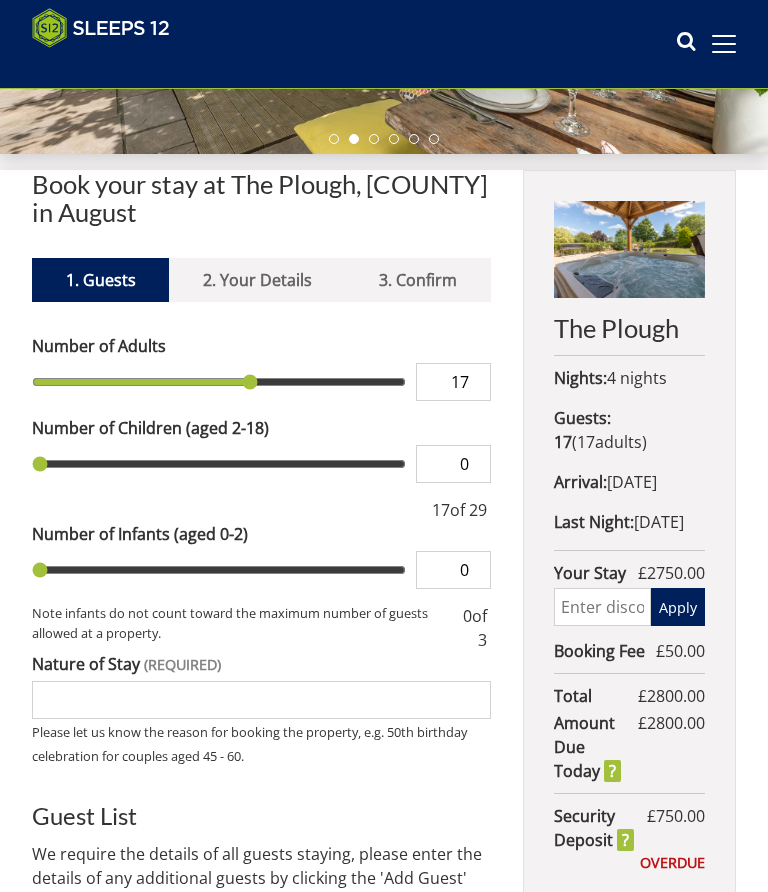 type on "17" 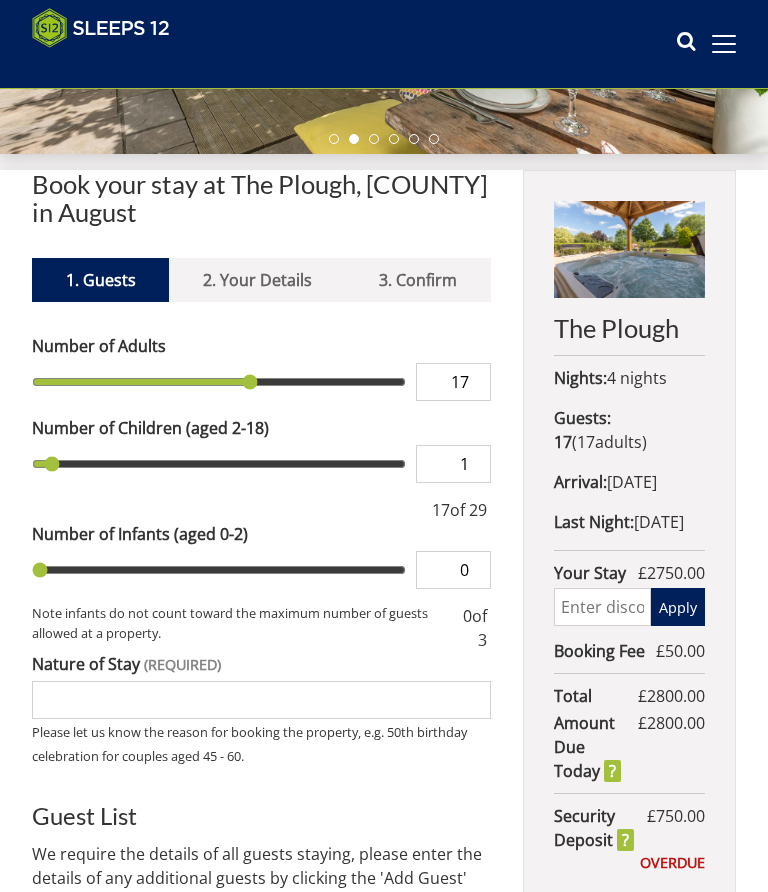 type on "2" 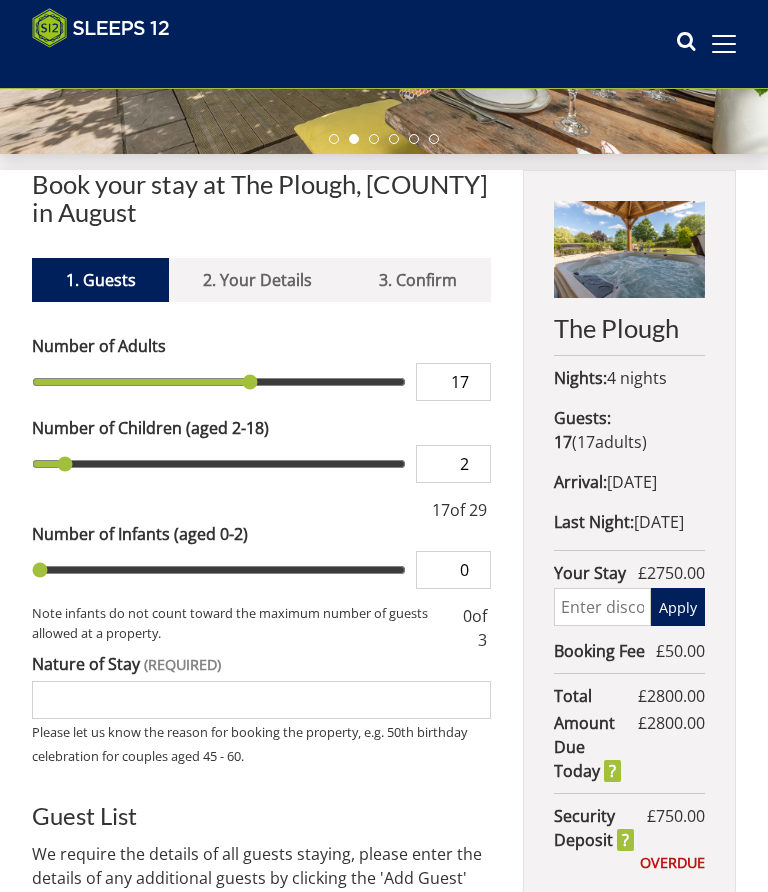 type on "3" 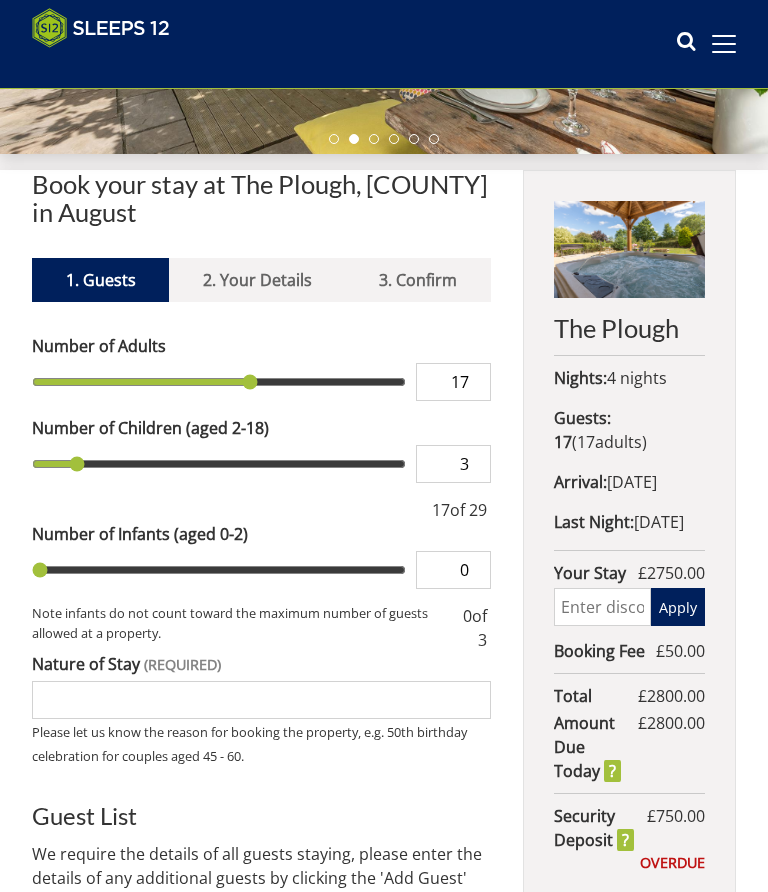 type on "4" 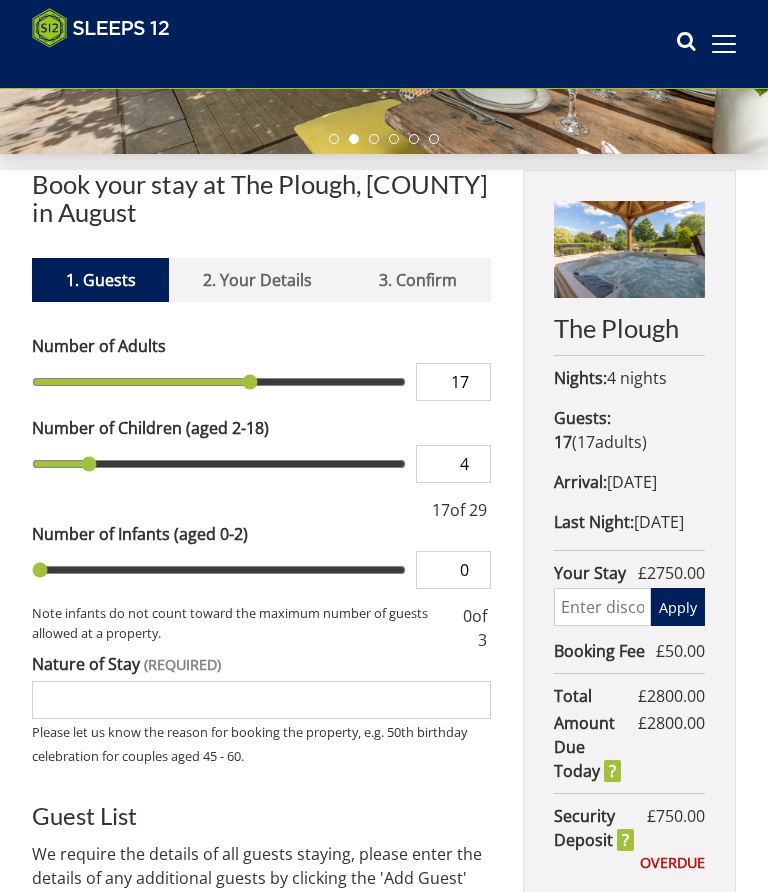 type on "5" 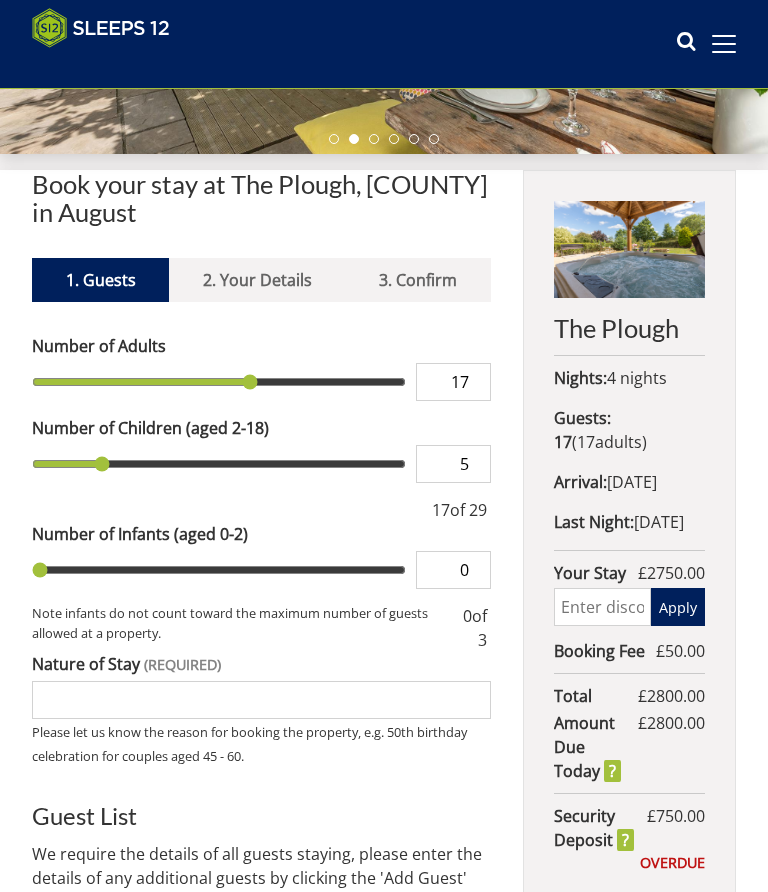 type on "6" 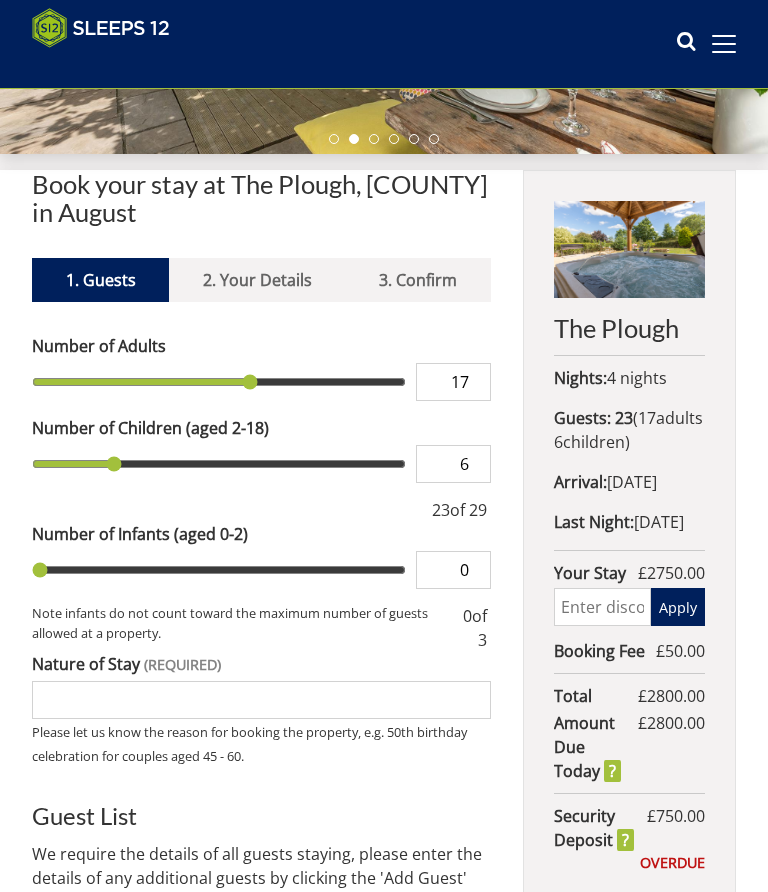 type on "7" 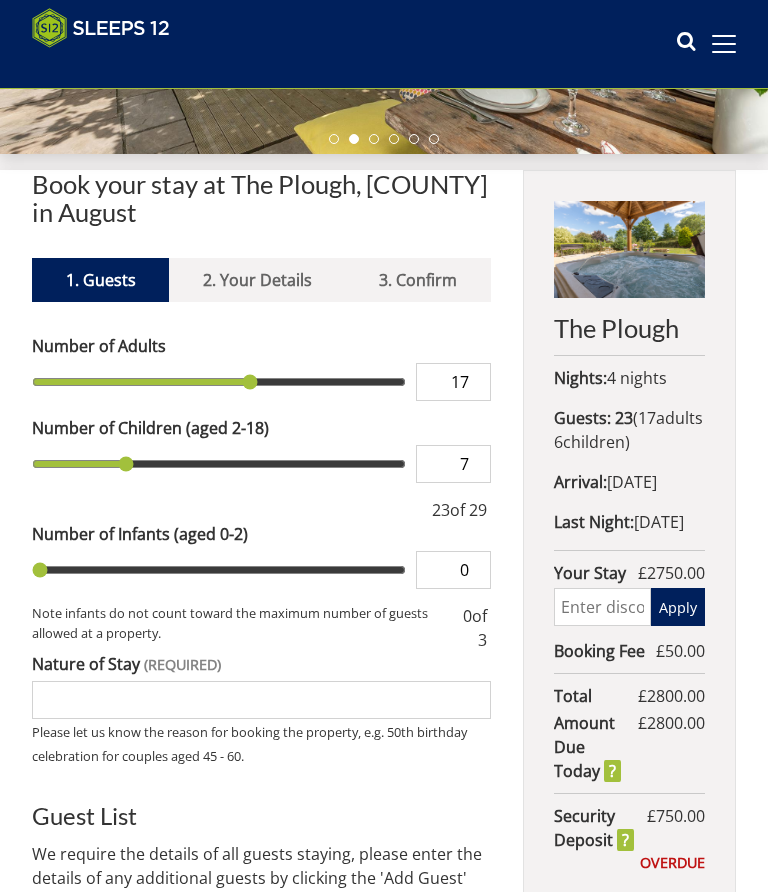 type on "8" 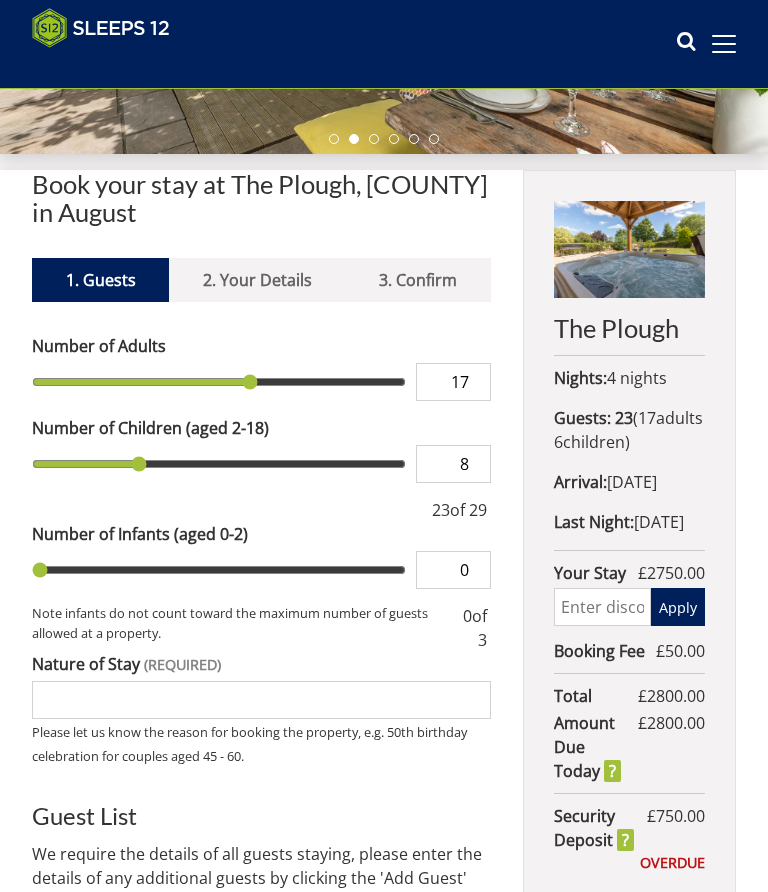 type on "9" 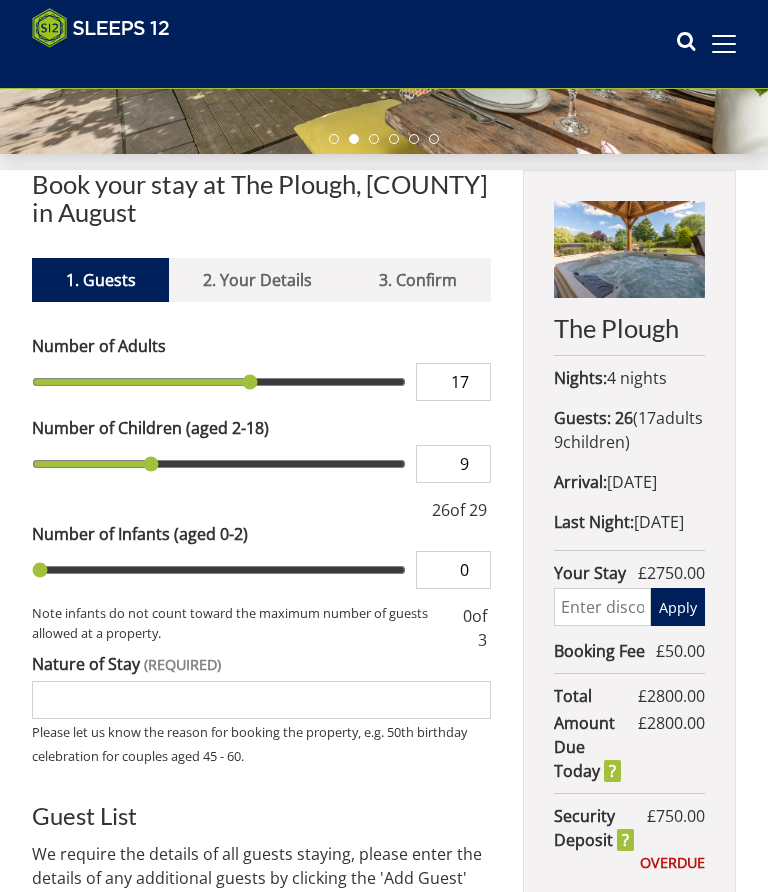type on "8" 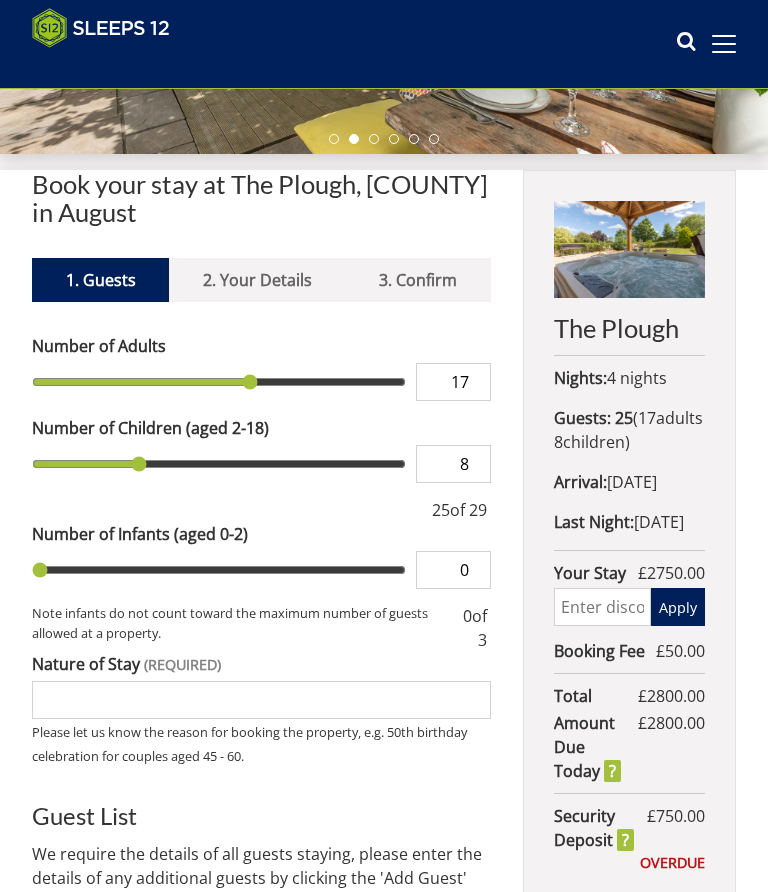 type on "7" 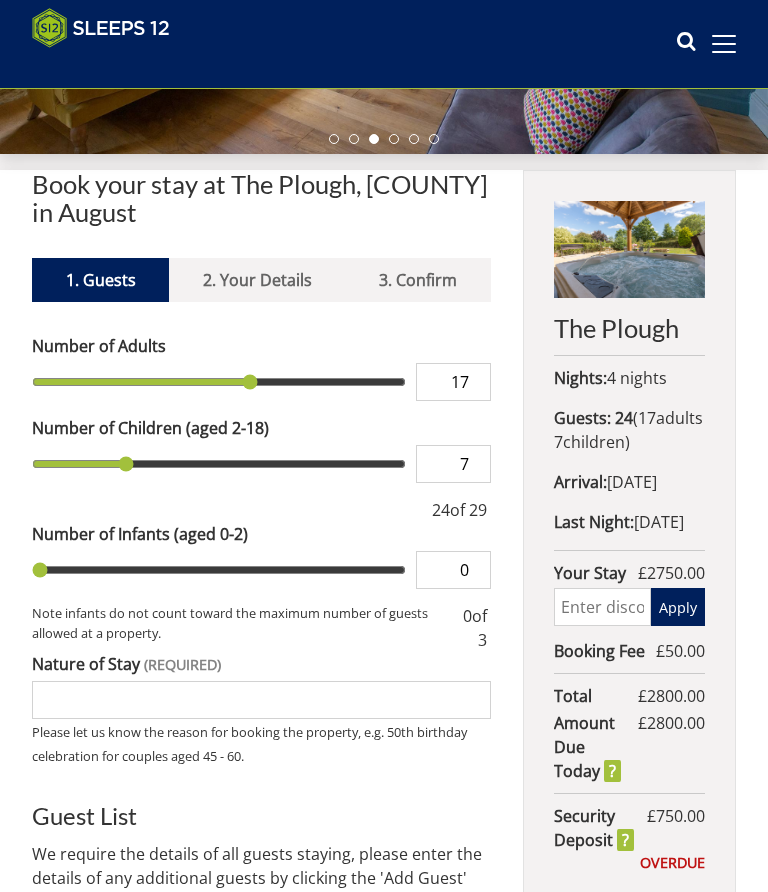 type on "7" 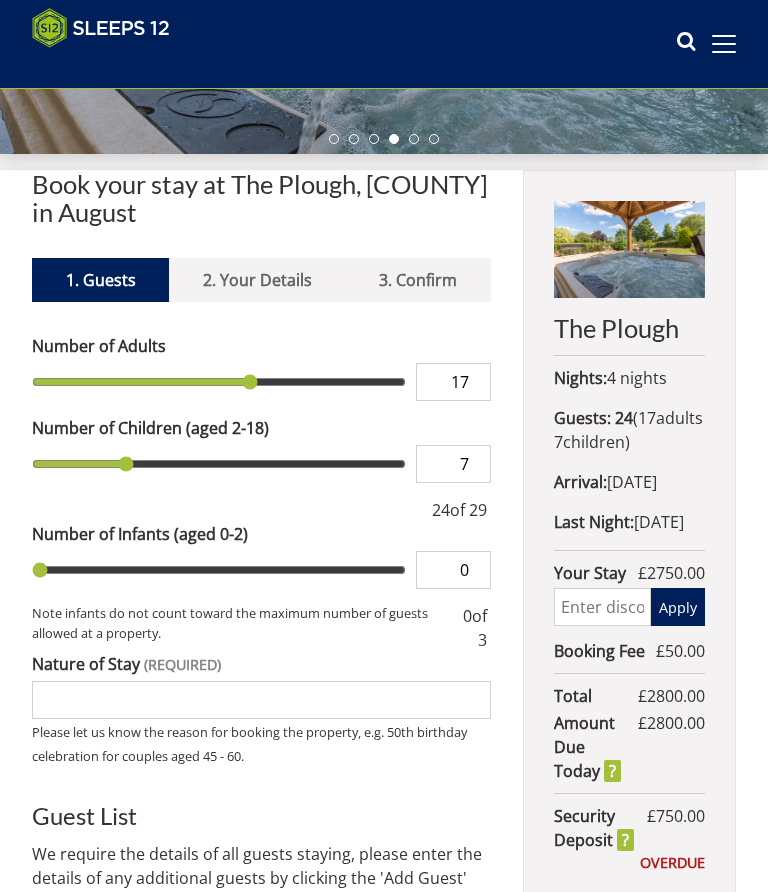 click on "Arrival:  [DATE]" at bounding box center [629, 482] 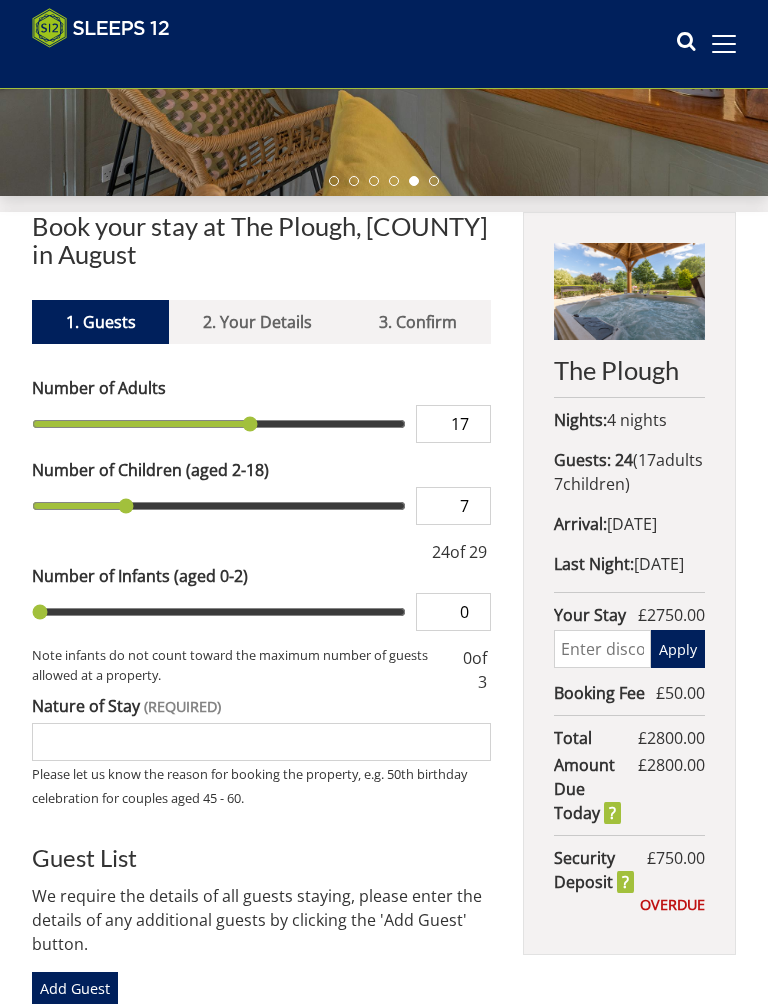 scroll, scrollTop: 368, scrollLeft: 0, axis: vertical 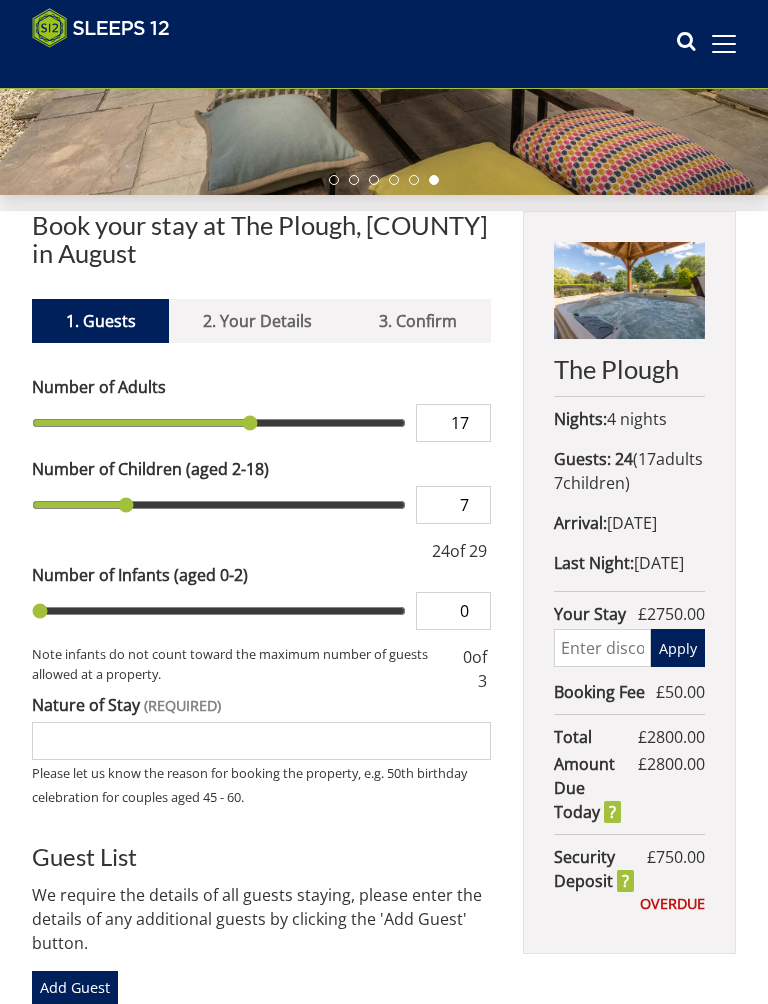 click on "Arrival:  [DATE]" at bounding box center [629, 523] 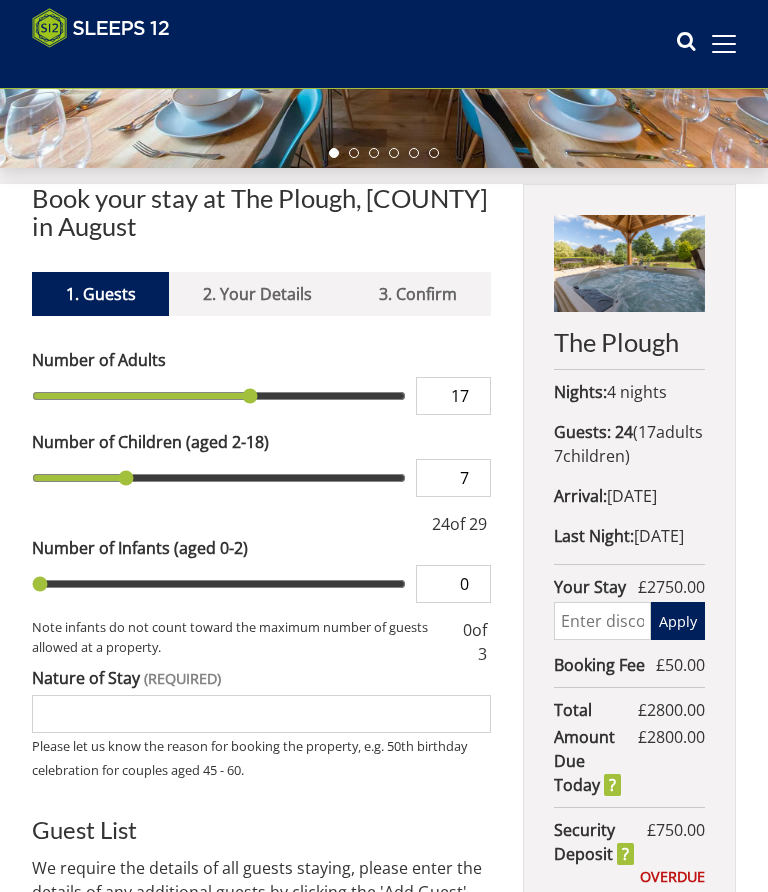 scroll, scrollTop: 394, scrollLeft: 0, axis: vertical 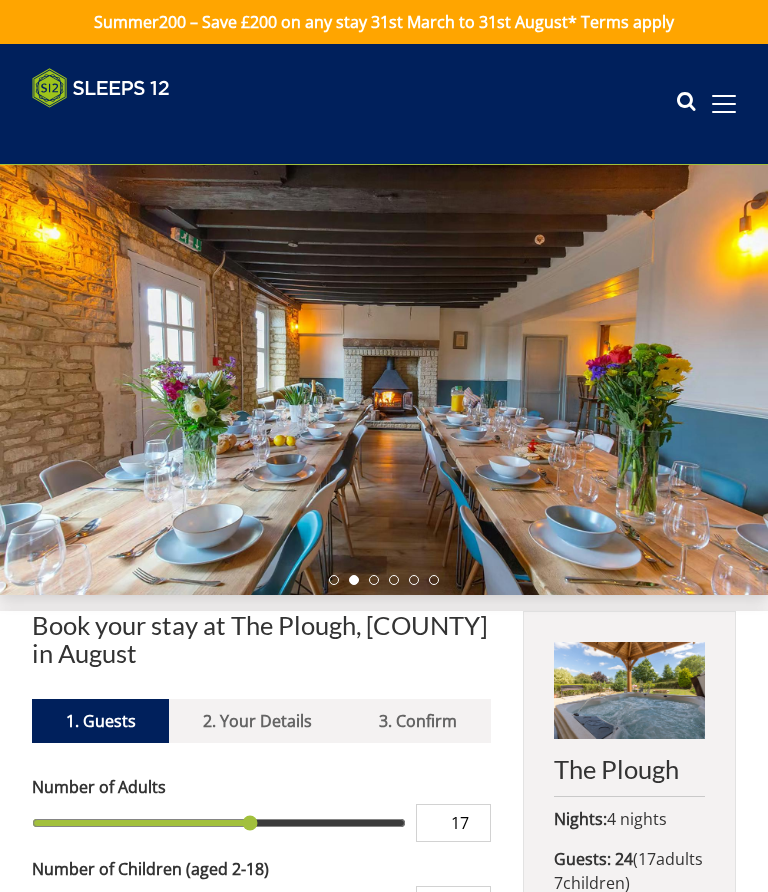 click on "Search
Menu" at bounding box center (706, 104) 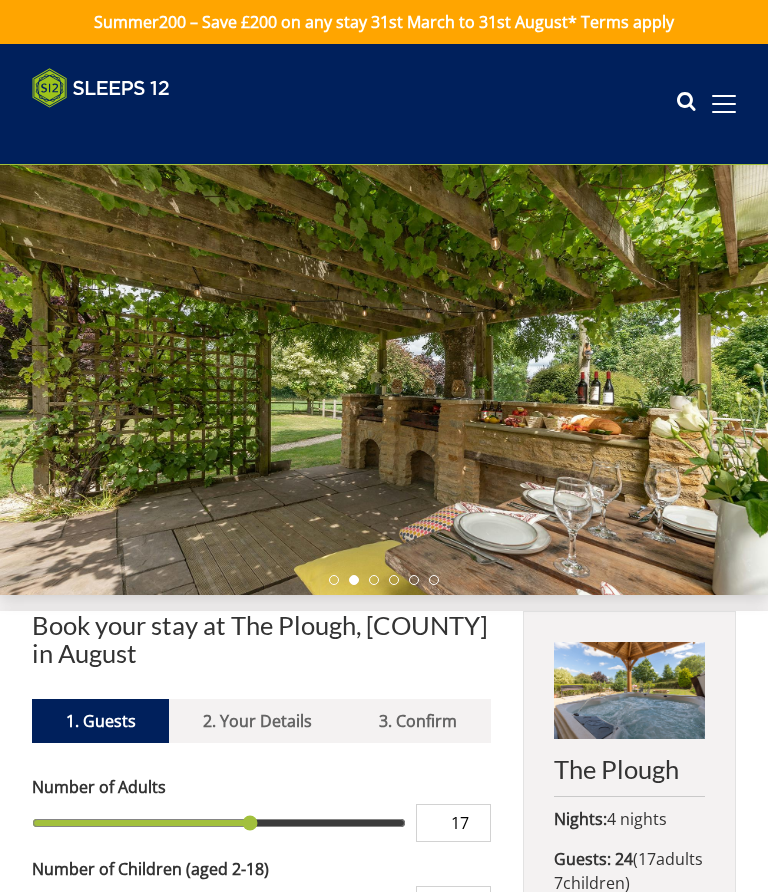 click at bounding box center (724, 104) 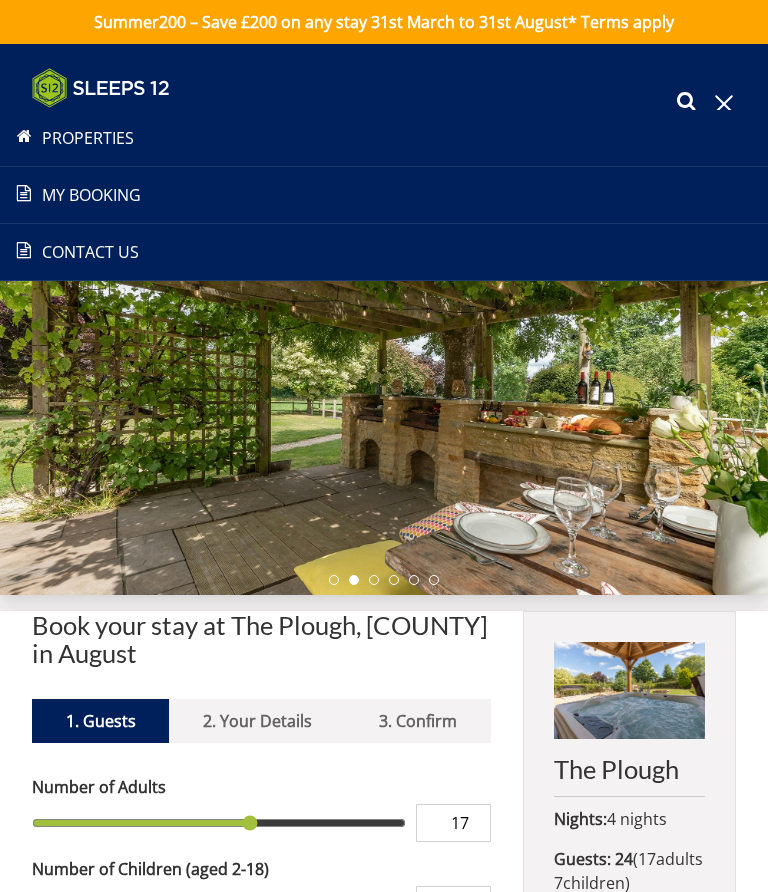 click at bounding box center [724, 104] 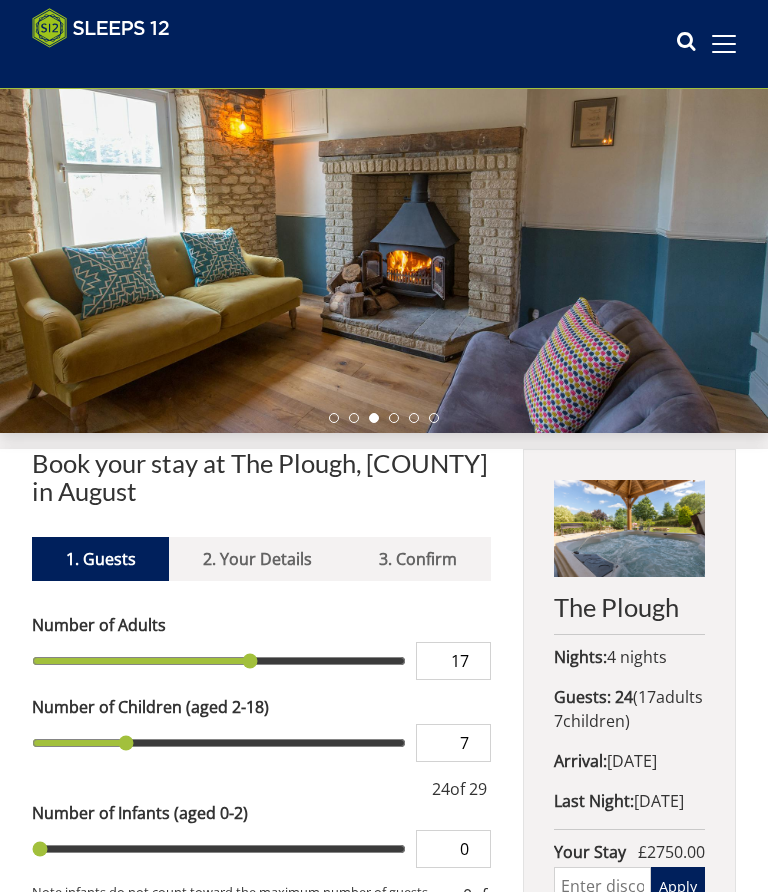 scroll, scrollTop: 130, scrollLeft: 0, axis: vertical 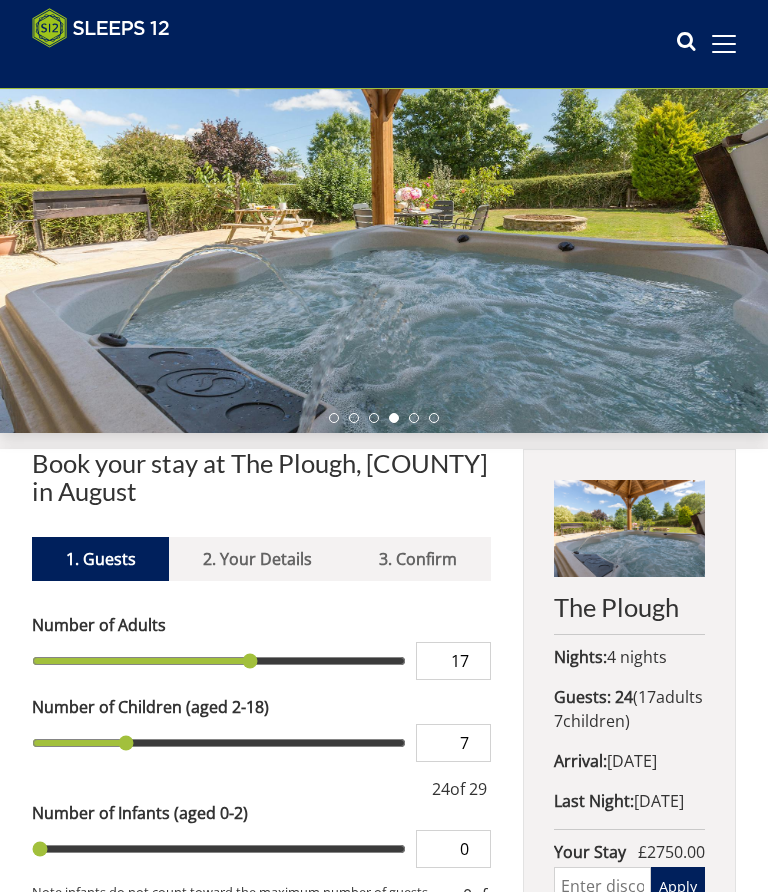 select on "10" 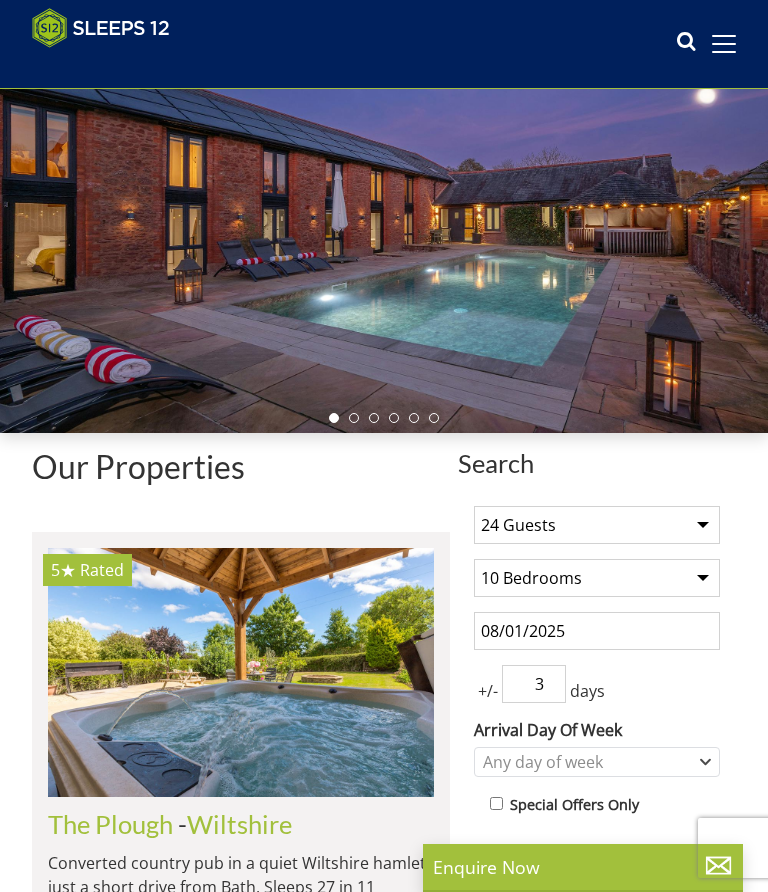 scroll, scrollTop: 535, scrollLeft: 0, axis: vertical 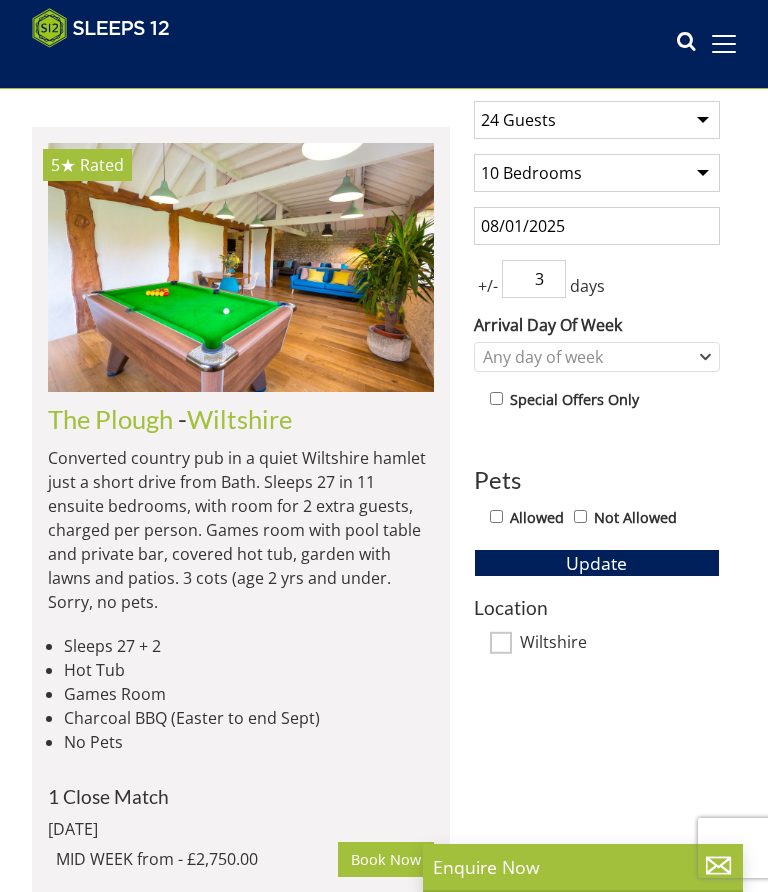click on "08/01/2025" at bounding box center (597, 226) 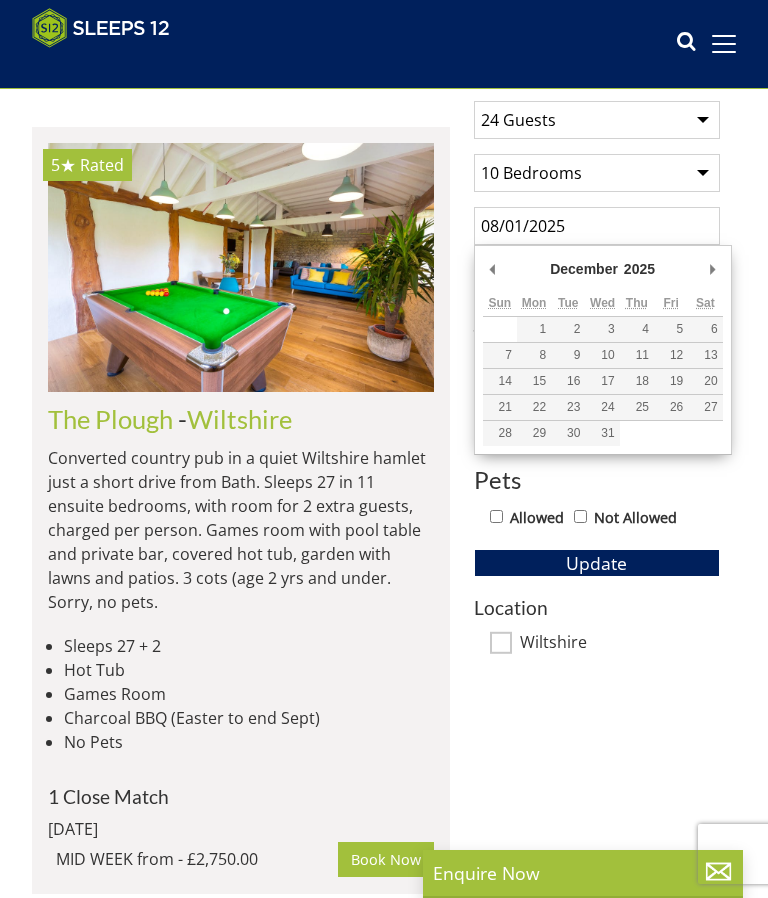 type on "[DATE]" 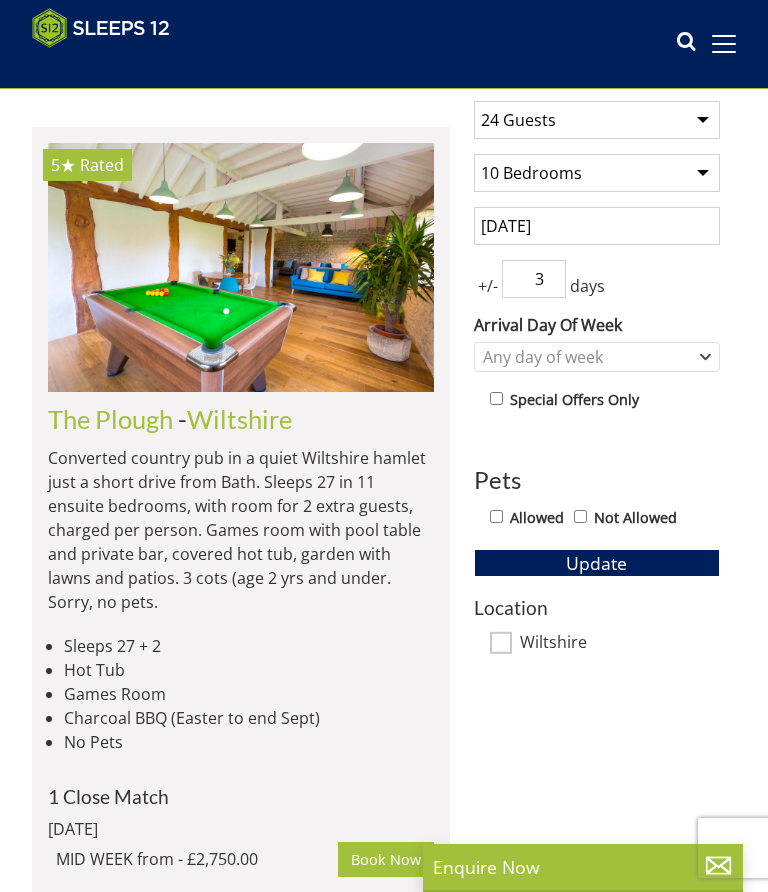 click on "Update" at bounding box center (597, 563) 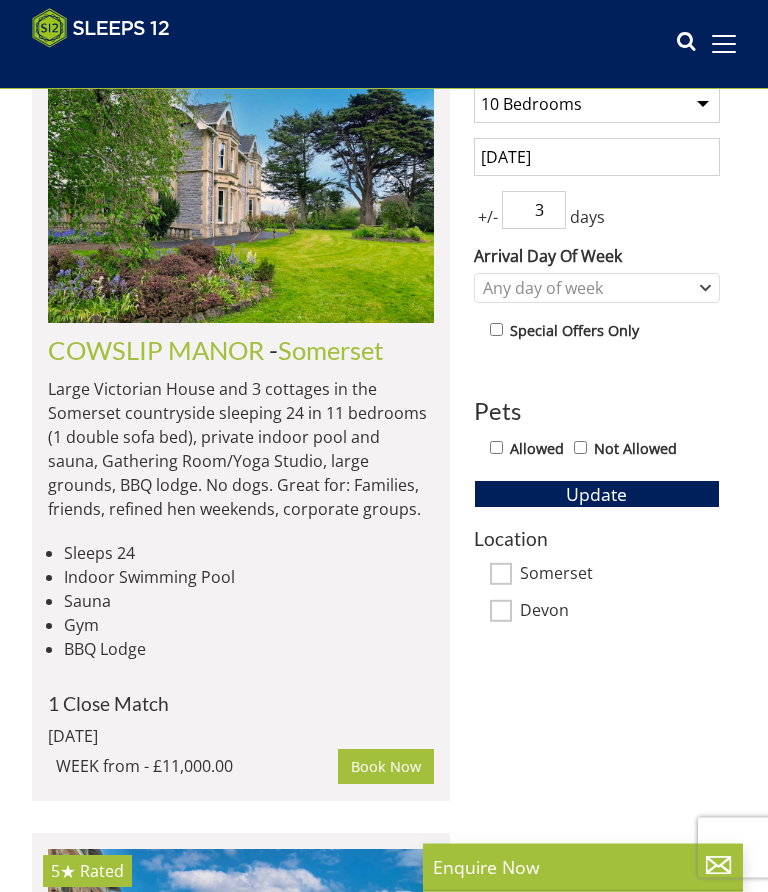 scroll, scrollTop: 604, scrollLeft: 0, axis: vertical 